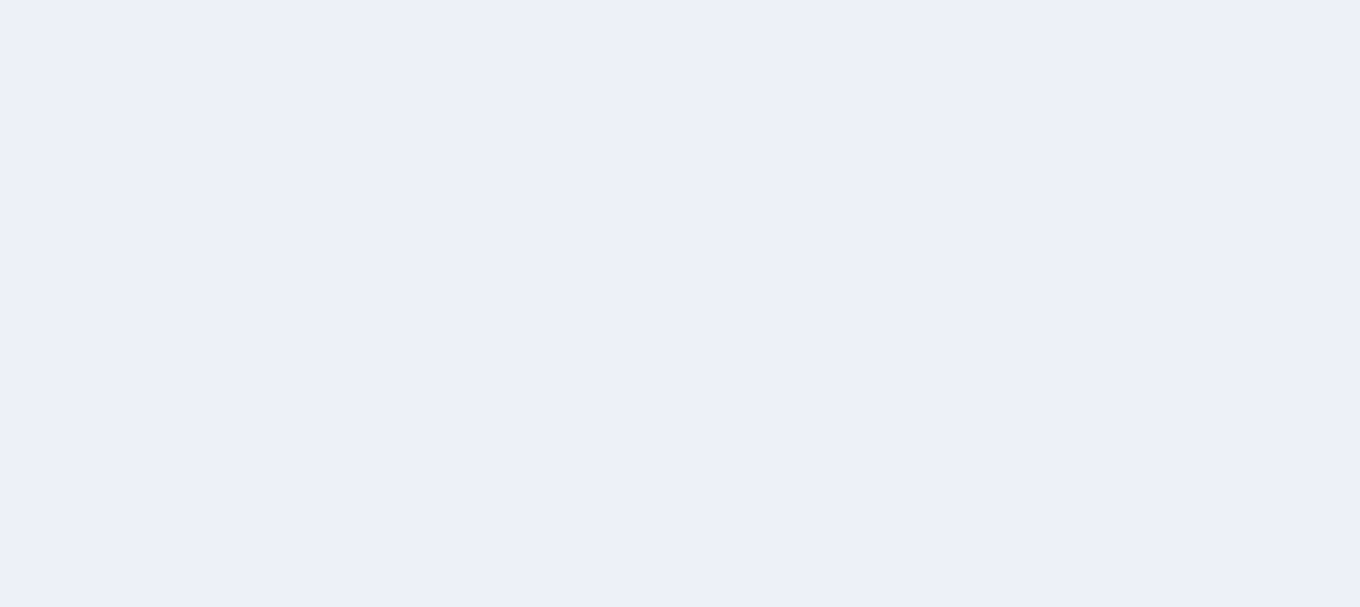 scroll, scrollTop: 0, scrollLeft: 0, axis: both 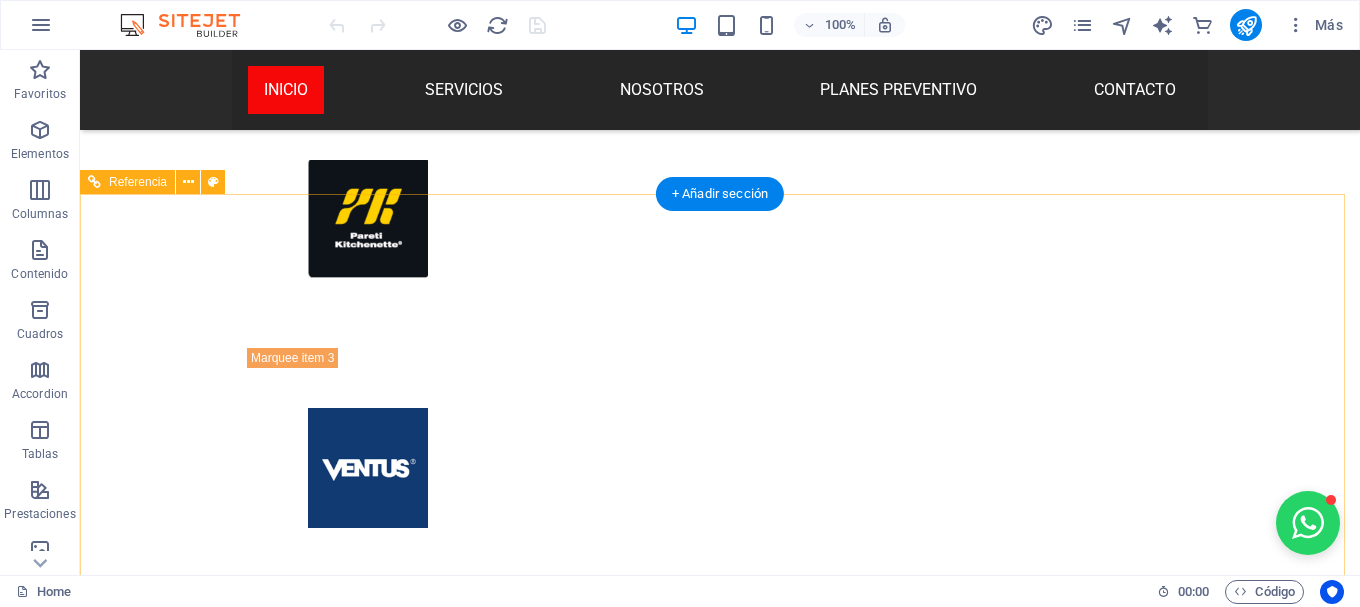 click on "Enviar Formulario ¿Ilegible? Cargar nuevo Enviar" at bounding box center [720, 4287] 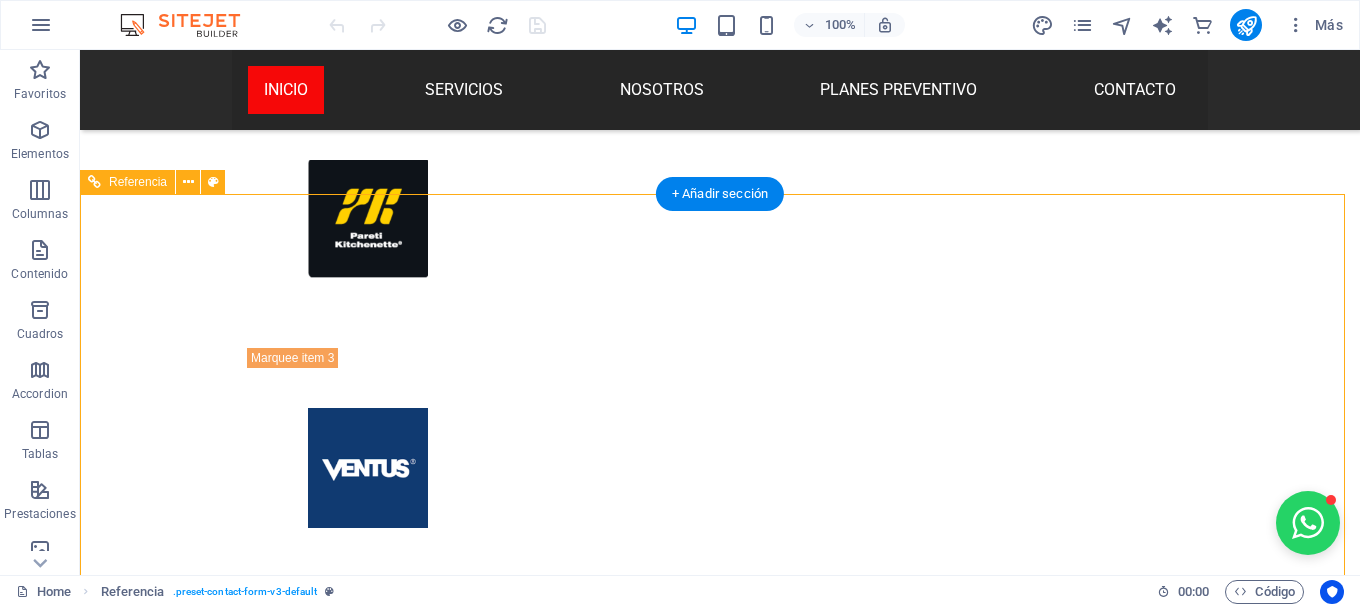 click on "Enviar Formulario ¿Ilegible? Cargar nuevo Enviar" at bounding box center [720, 4287] 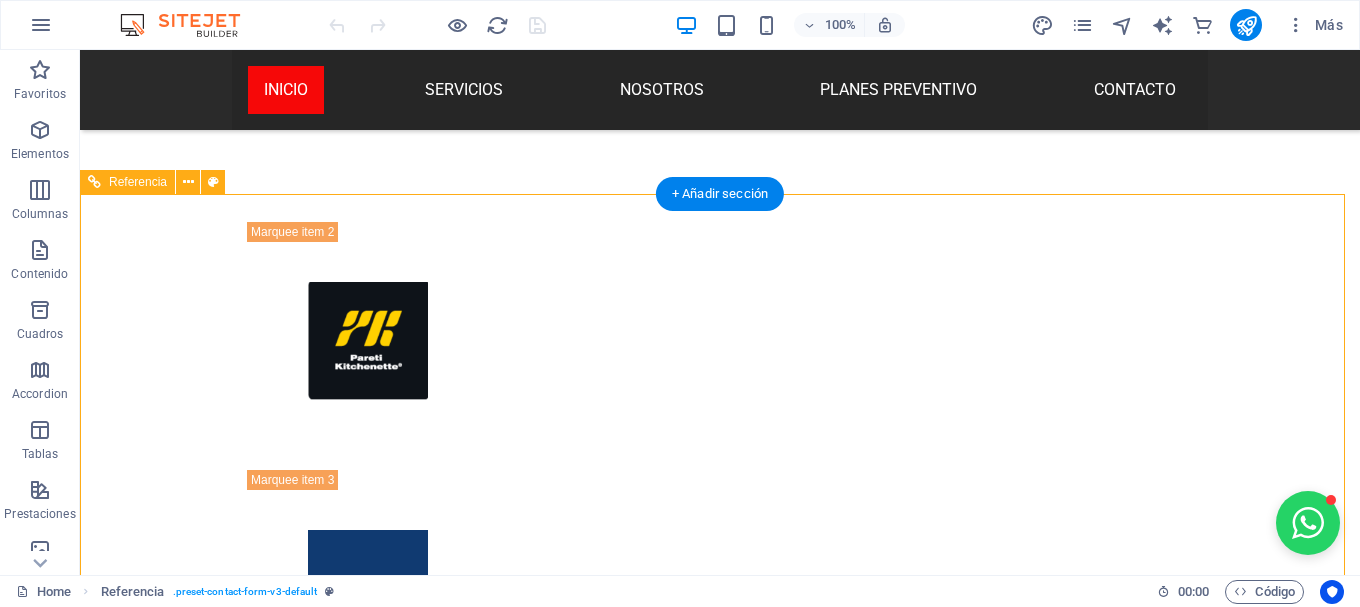 scroll, scrollTop: 4818, scrollLeft: 0, axis: vertical 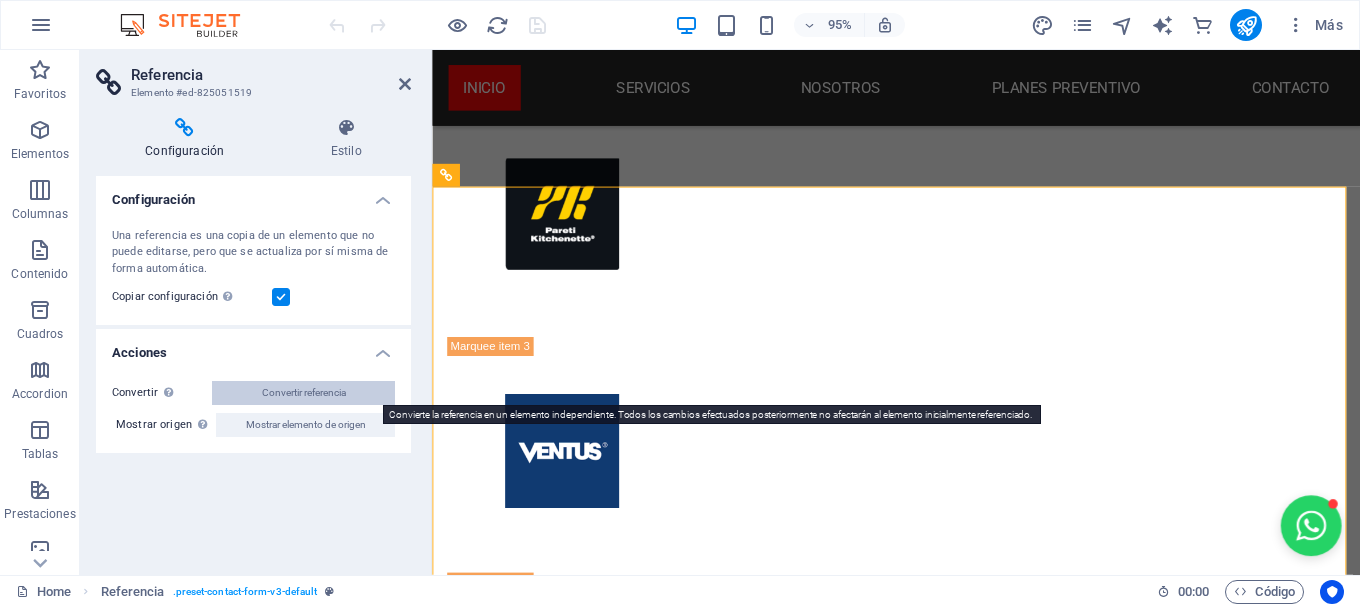 click on "Convertir referencia" at bounding box center [304, 393] 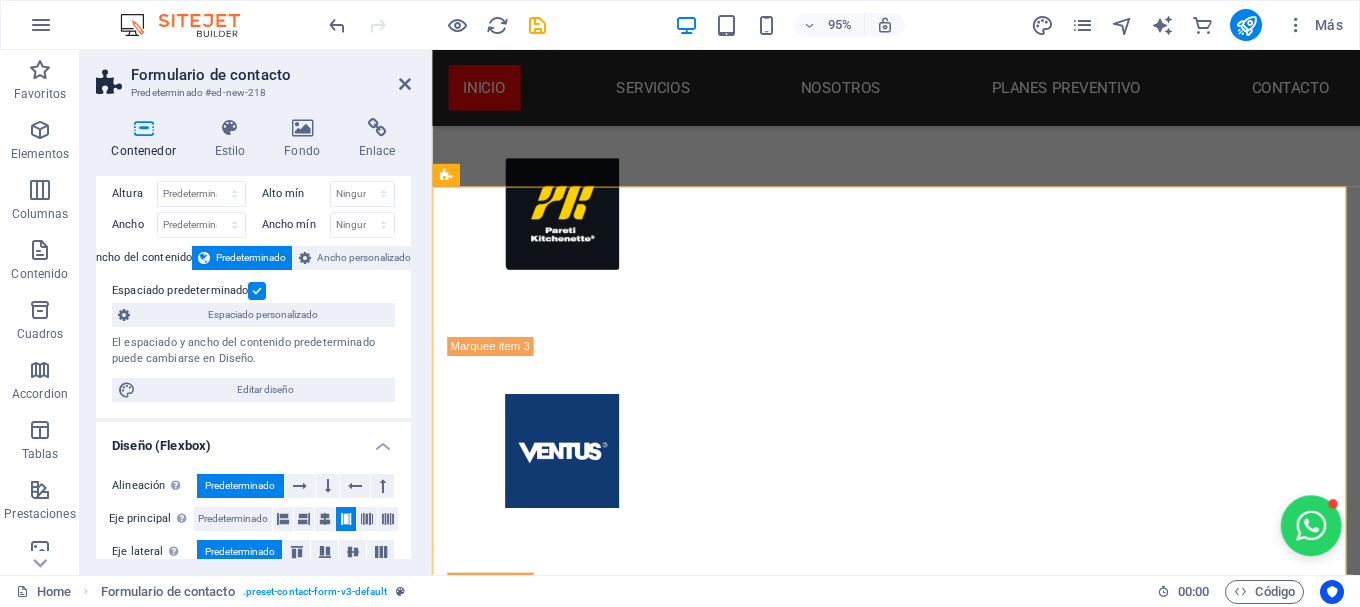 scroll, scrollTop: 0, scrollLeft: 0, axis: both 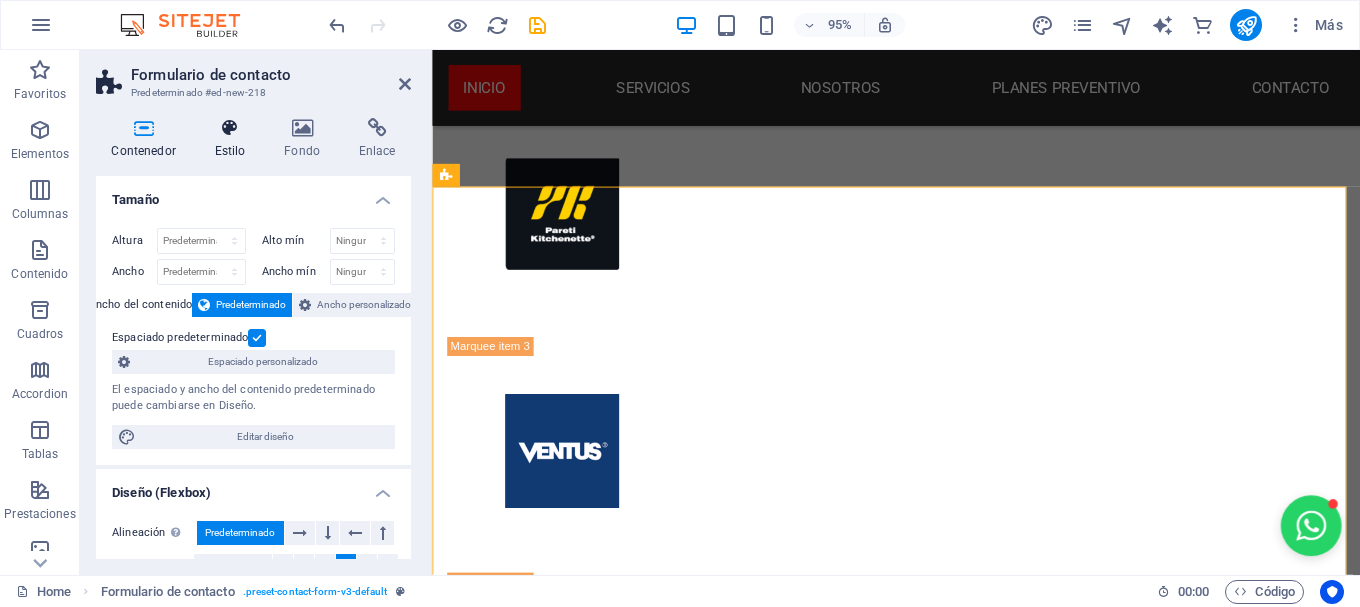 click on "Estilo" at bounding box center (234, 139) 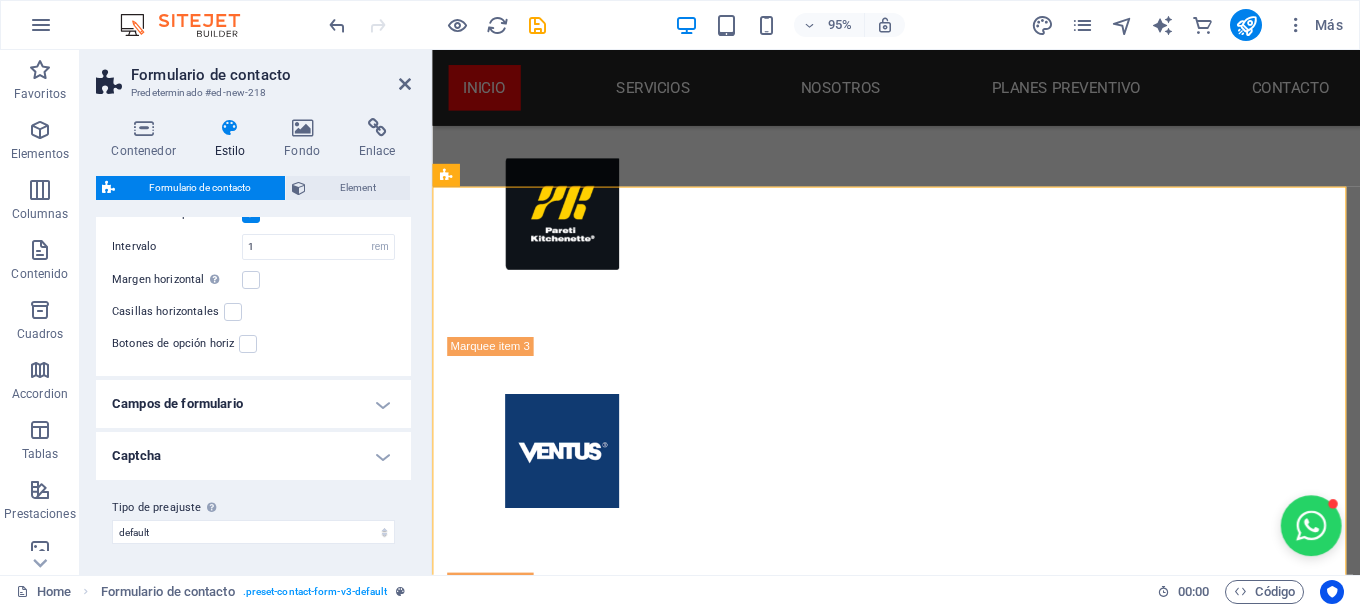 scroll, scrollTop: 449, scrollLeft: 0, axis: vertical 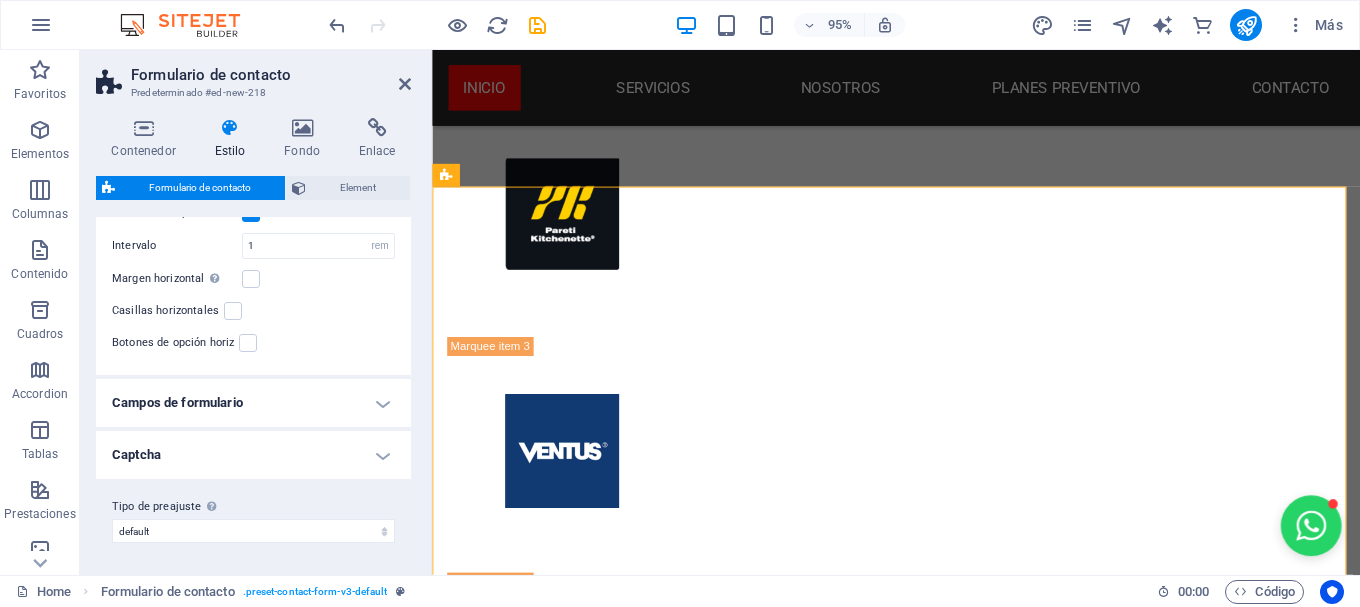 click on "Campos de formulario" at bounding box center (253, 403) 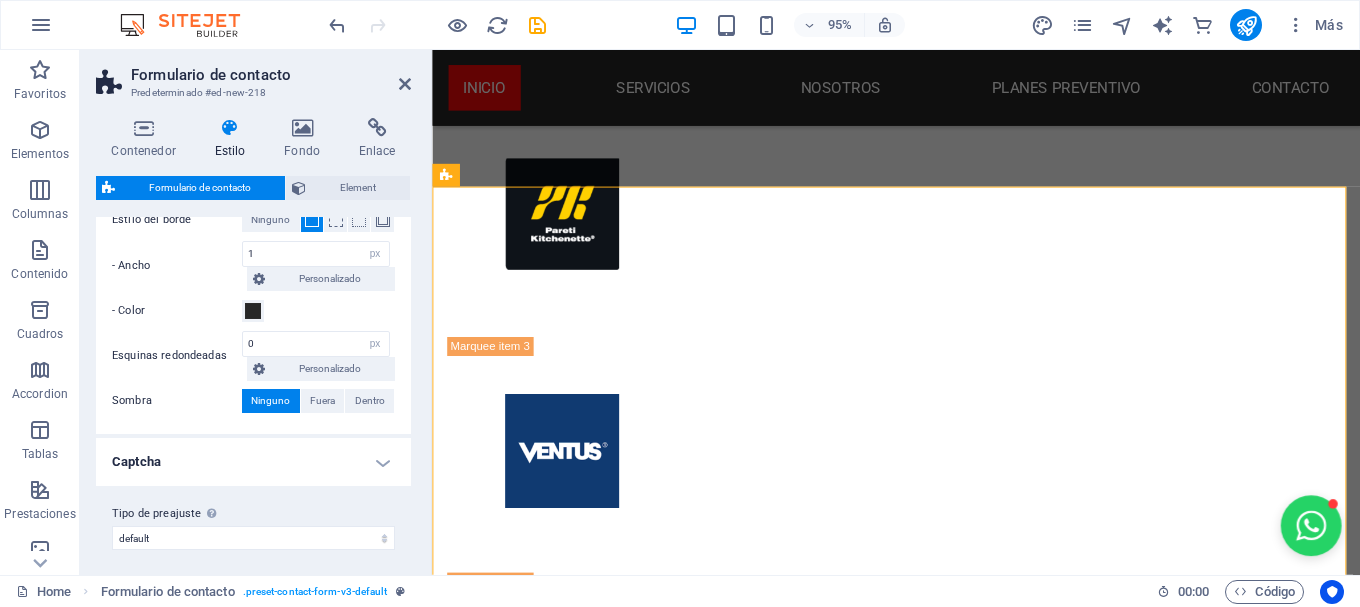 scroll, scrollTop: 984, scrollLeft: 0, axis: vertical 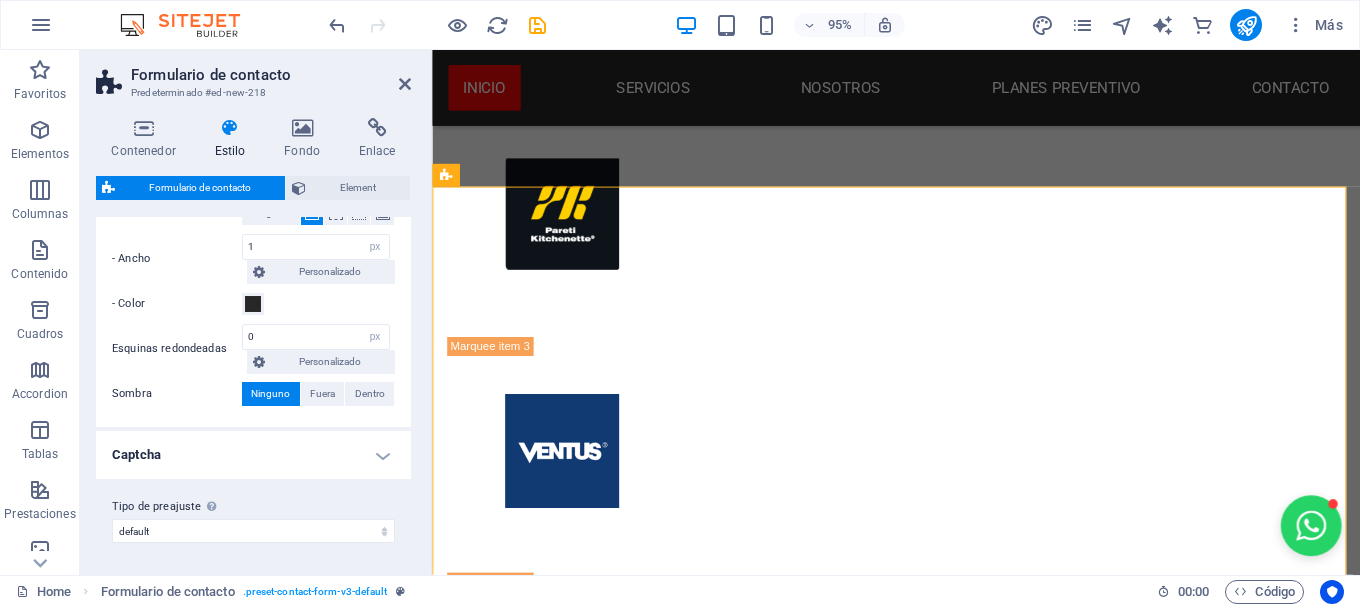 click on "Captcha" at bounding box center (253, 455) 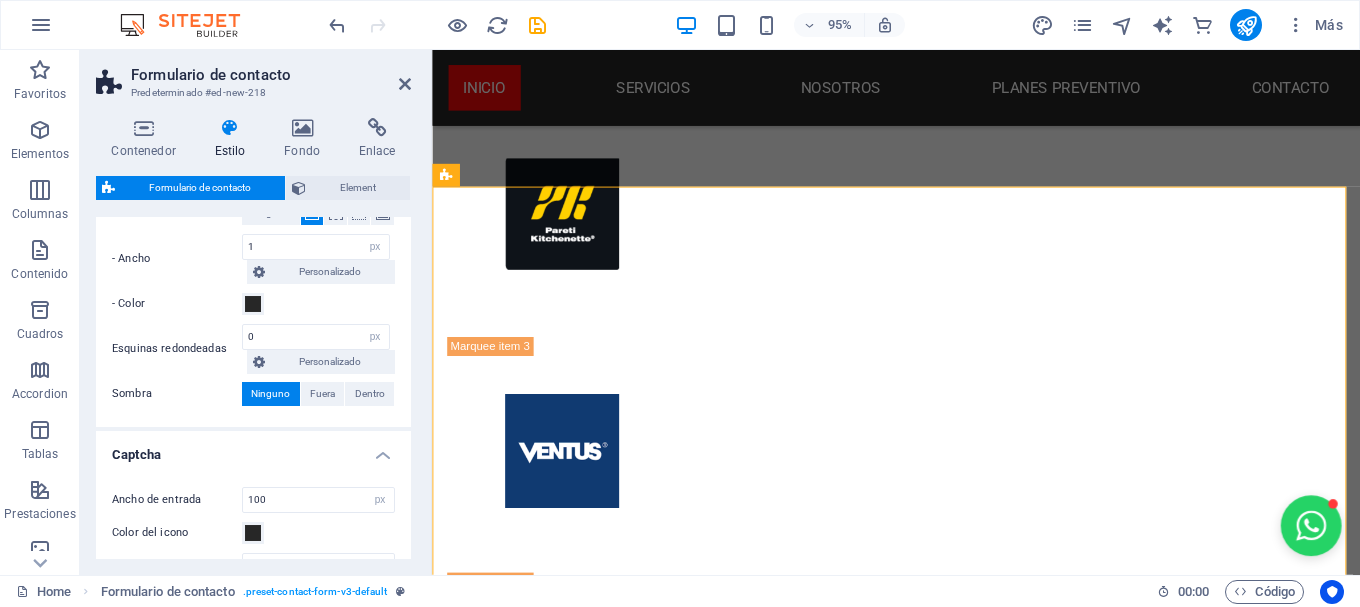 click on "Contenedor Estilo Fondo Enlace Tamaño Altura Predeterminado px rem % vh vw Alto mín Ninguno px rem % vh vw Ancho Predeterminado px rem % em vh vw Ancho mín Ninguno px rem % vh vw Ancho del contenido Predeterminado Ancho personalizado Ancho Predeterminado px rem % em vh vw Ancho mín Ninguno px rem % vh vw Espaciado predeterminado Espaciado personalizado El espaciado y ancho del contenido predeterminado puede cambiarse en Diseño. Editar diseño Diseño (Flexbox) Alineación Determina flex-direction. Predeterminado Eje principal Determina la forma en la que los elementos deberían comportarse por el eje principal en este contenedor (contenido justificado). Predeterminado Eje lateral Controla la dirección vertical del elemento en el contenedor (alinear elementos). Predeterminado Ajuste Predeterminado Habilitado Deshabilitado Relleno Controla las distancias y la dirección de los elementos en el eje Y en varias líneas (alinear contenido). Predeterminado Accesibilidad Rol Ninguno Alert Timer" at bounding box center [253, 338] 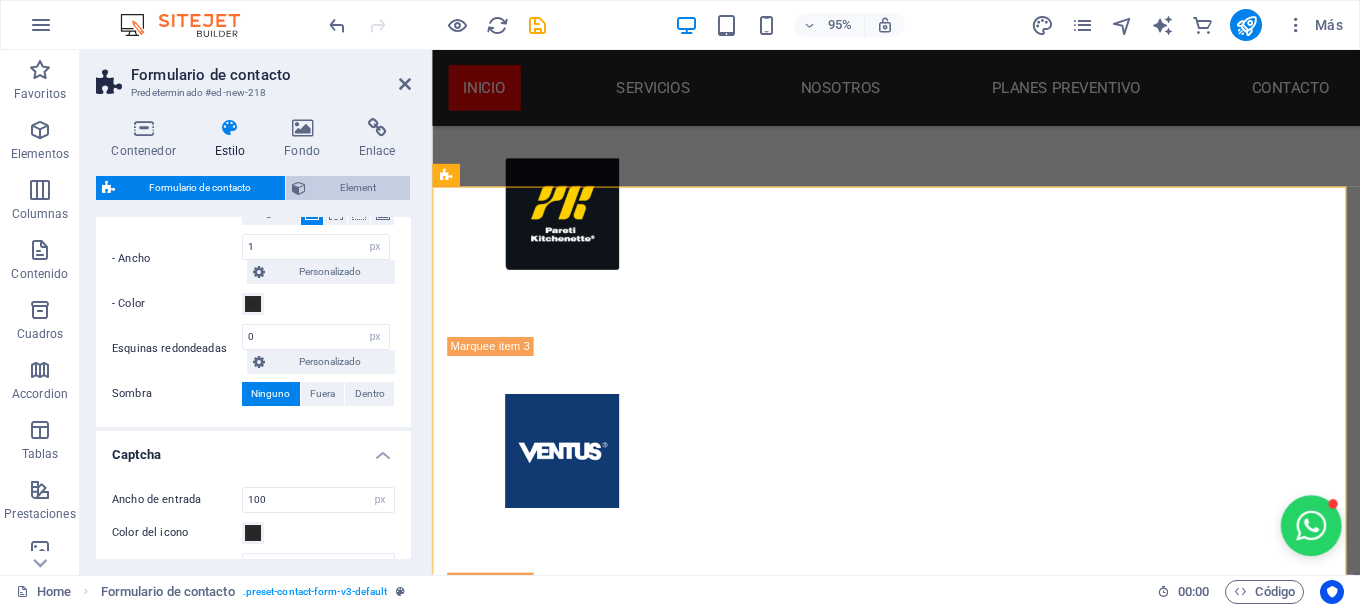 click on "Element" at bounding box center (358, 188) 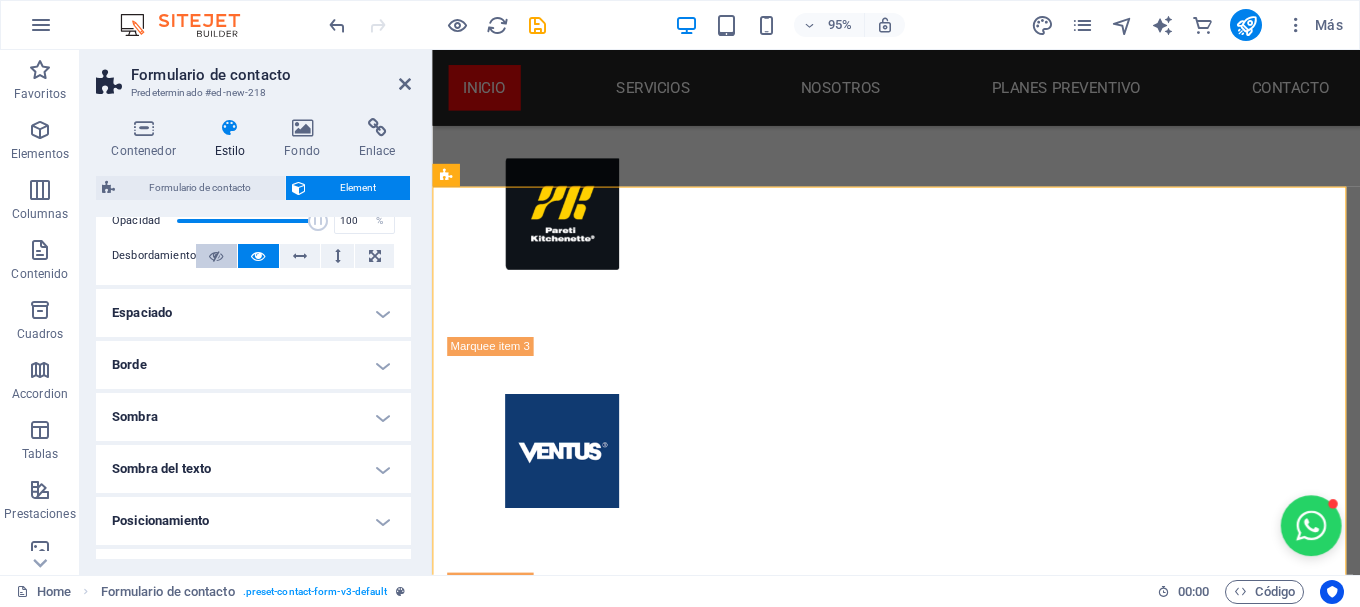 scroll, scrollTop: 289, scrollLeft: 0, axis: vertical 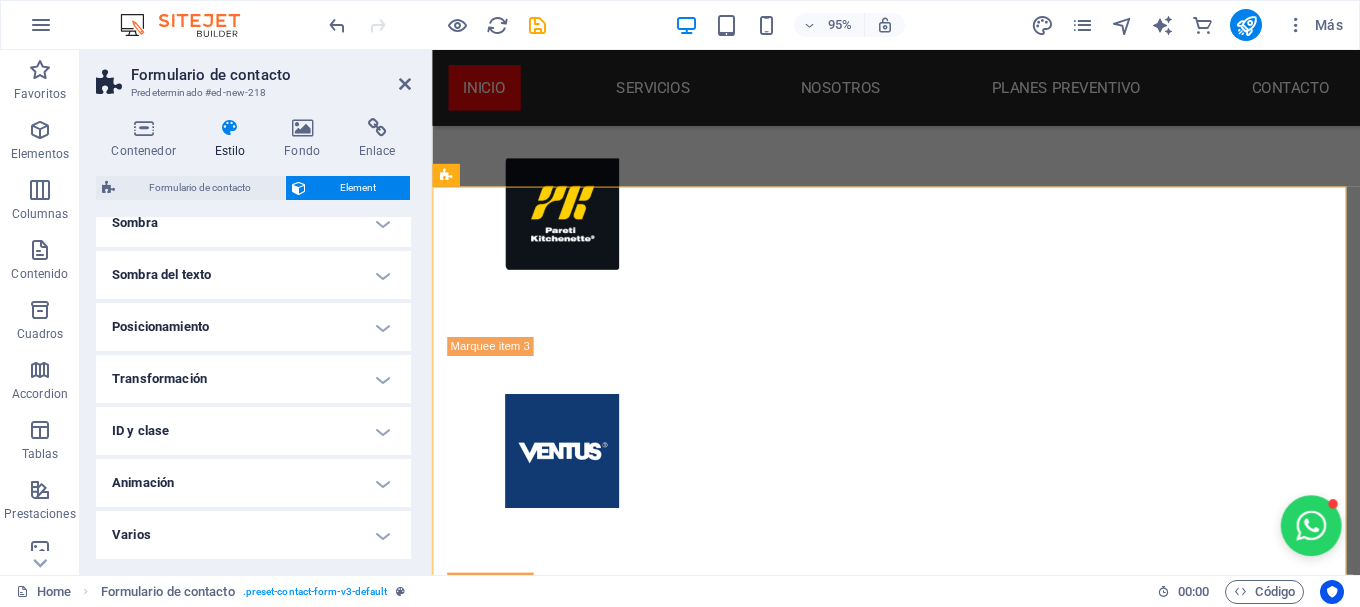 click on "Contenedor Estilo Fondo Enlace Tamaño Altura Predeterminado px rem % vh vw Alto mín Ninguno px rem % vh vw Ancho Predeterminado px rem % em vh vw Ancho mín Ninguno px rem % vh vw Ancho del contenido Predeterminado Ancho personalizado Ancho Predeterminado px rem % em vh vw Ancho mín Ninguno px rem % vh vw Espaciado predeterminado Espaciado personalizado El espaciado y ancho del contenido predeterminado puede cambiarse en Diseño. Editar diseño Diseño (Flexbox) Alineación Determina flex-direction. Predeterminado Eje principal Determina la forma en la que los elementos deberían comportarse por el eje principal en este contenedor (contenido justificado). Predeterminado Eje lateral Controla la dirección vertical del elemento en el contenedor (alinear elementos). Predeterminado Ajuste Predeterminado Habilitado Deshabilitado Relleno Controla las distancias y la dirección de los elementos en el eje Y en varias líneas (alinear contenido). Predeterminado Accesibilidad Rol Ninguno Alert Timer" at bounding box center (253, 338) 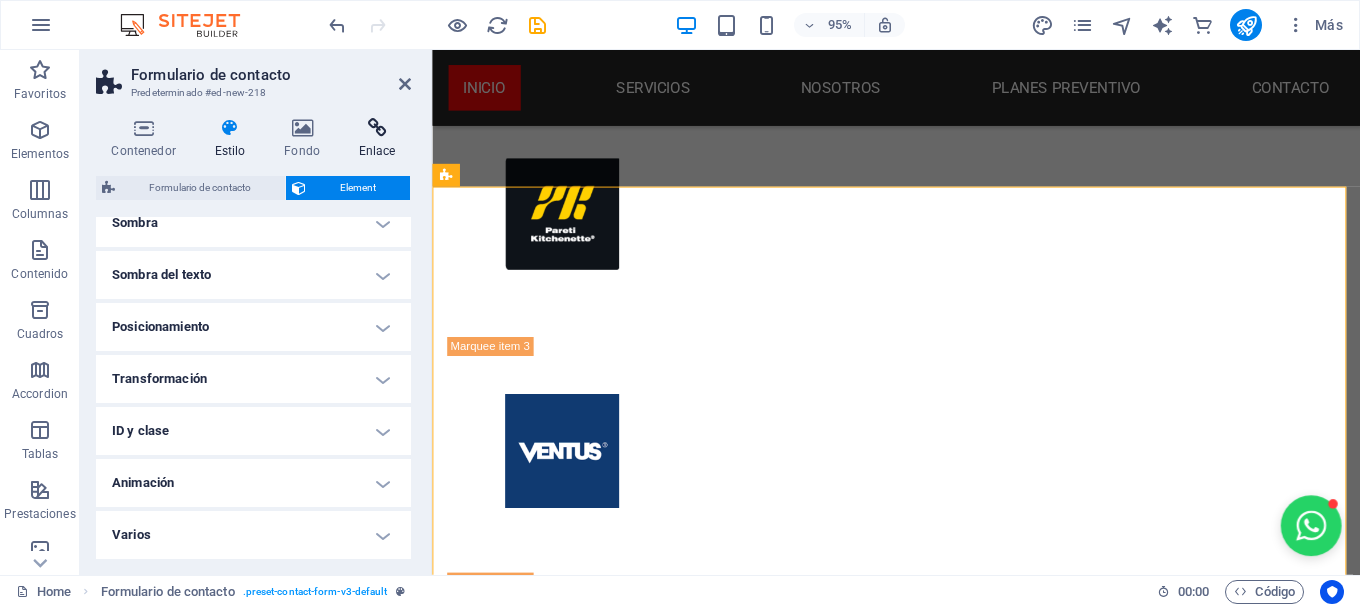 click at bounding box center [377, 128] 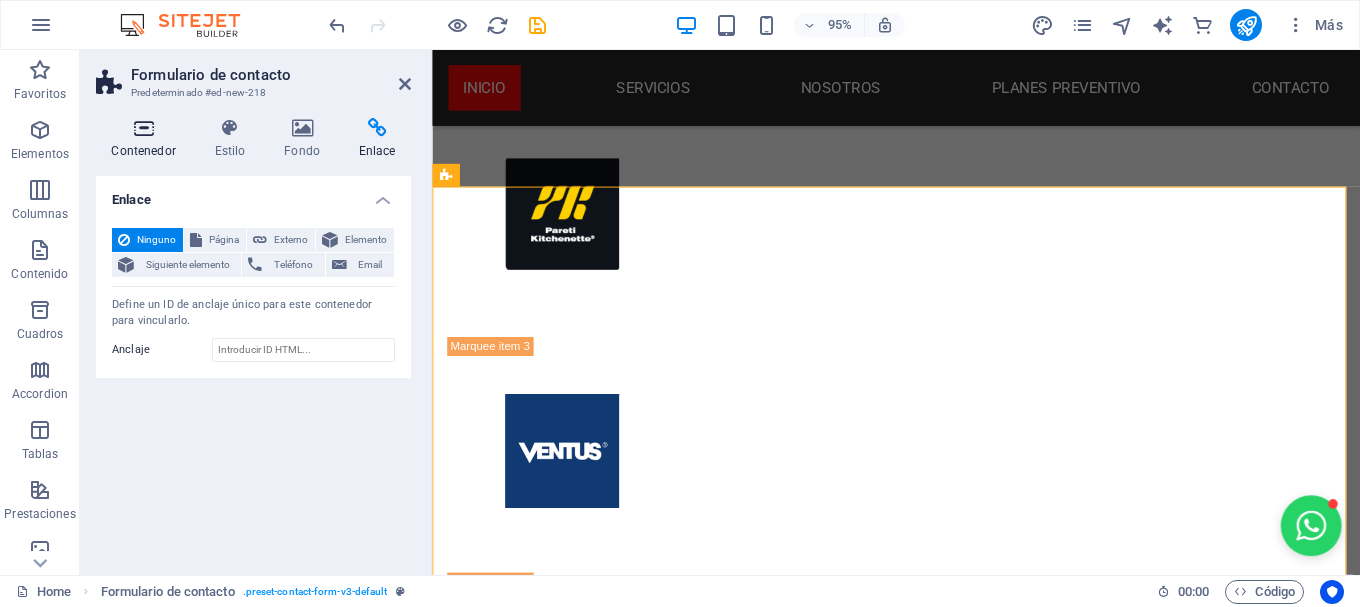 drag, startPoint x: 151, startPoint y: 126, endPoint x: 147, endPoint y: 139, distance: 13.601471 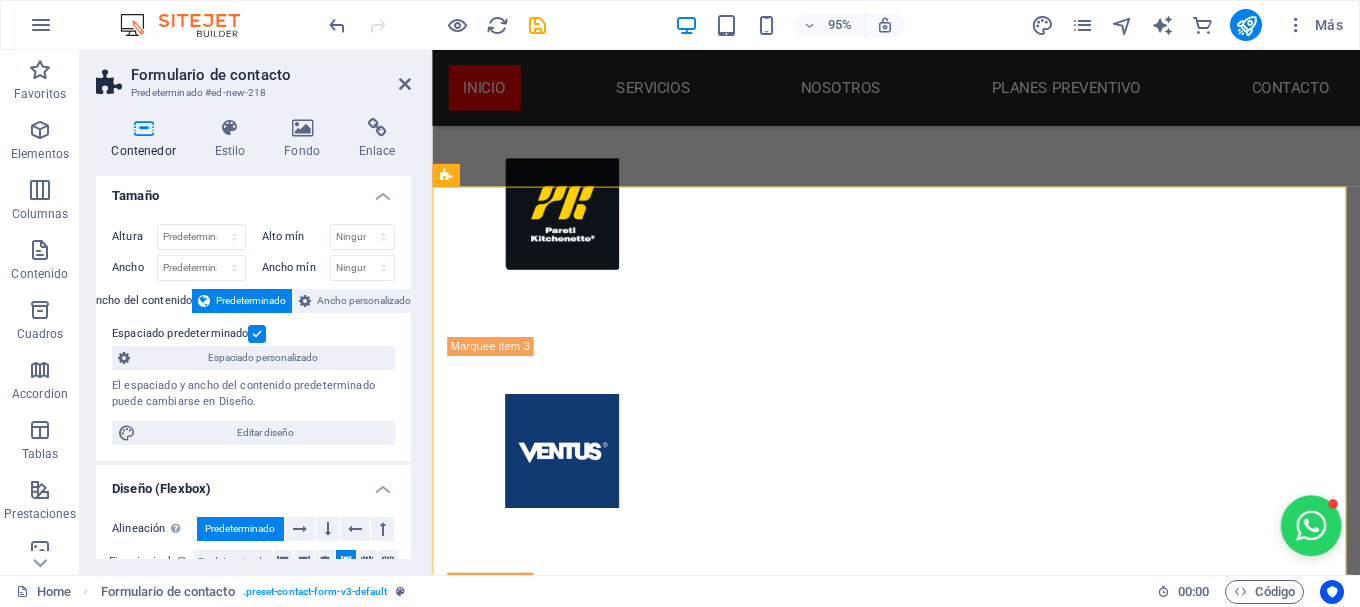 scroll, scrollTop: 0, scrollLeft: 0, axis: both 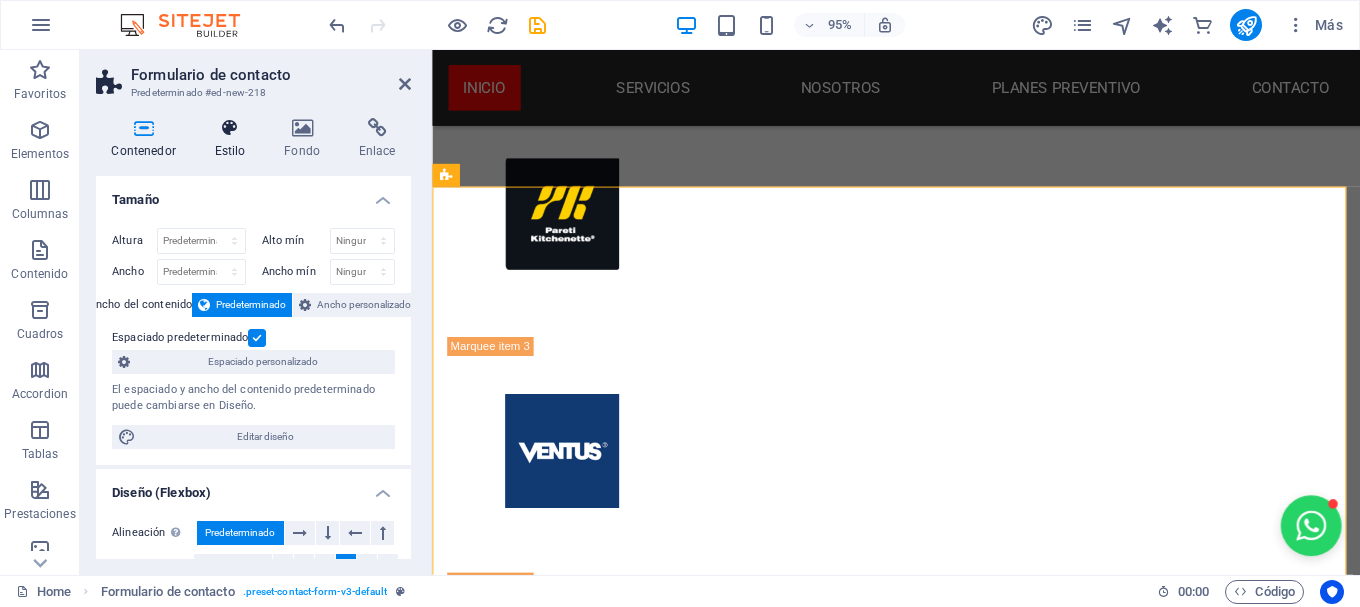 click on "Estilo" at bounding box center (234, 139) 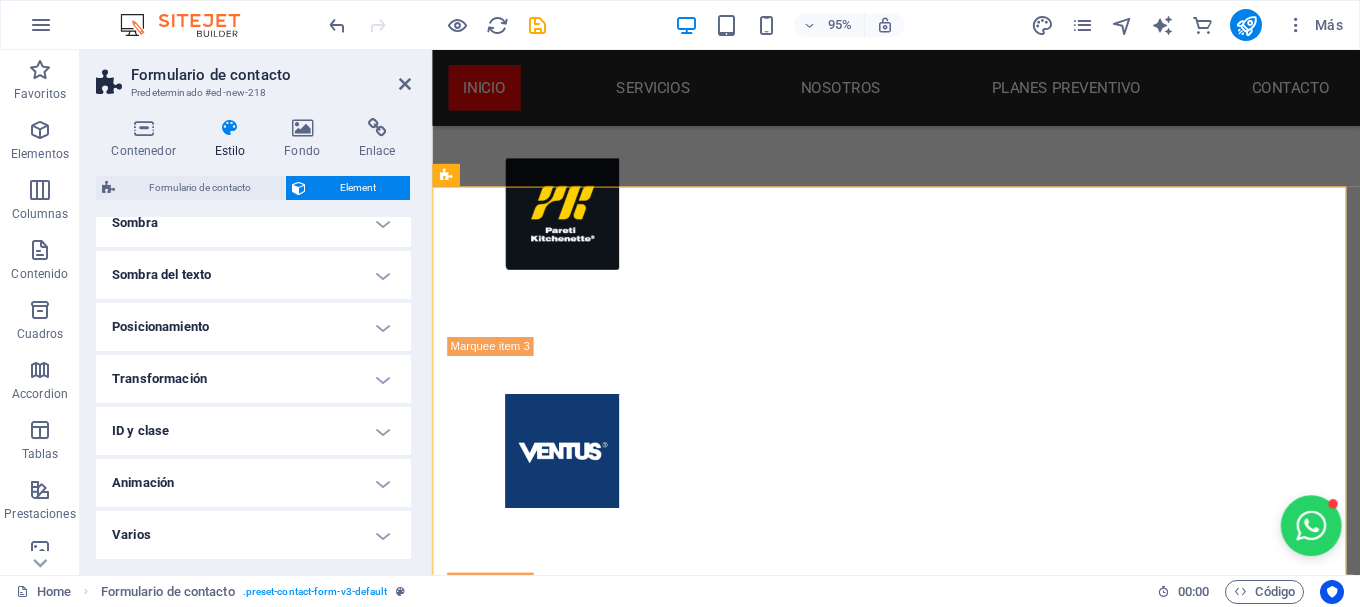 click on "Varios" at bounding box center (253, 535) 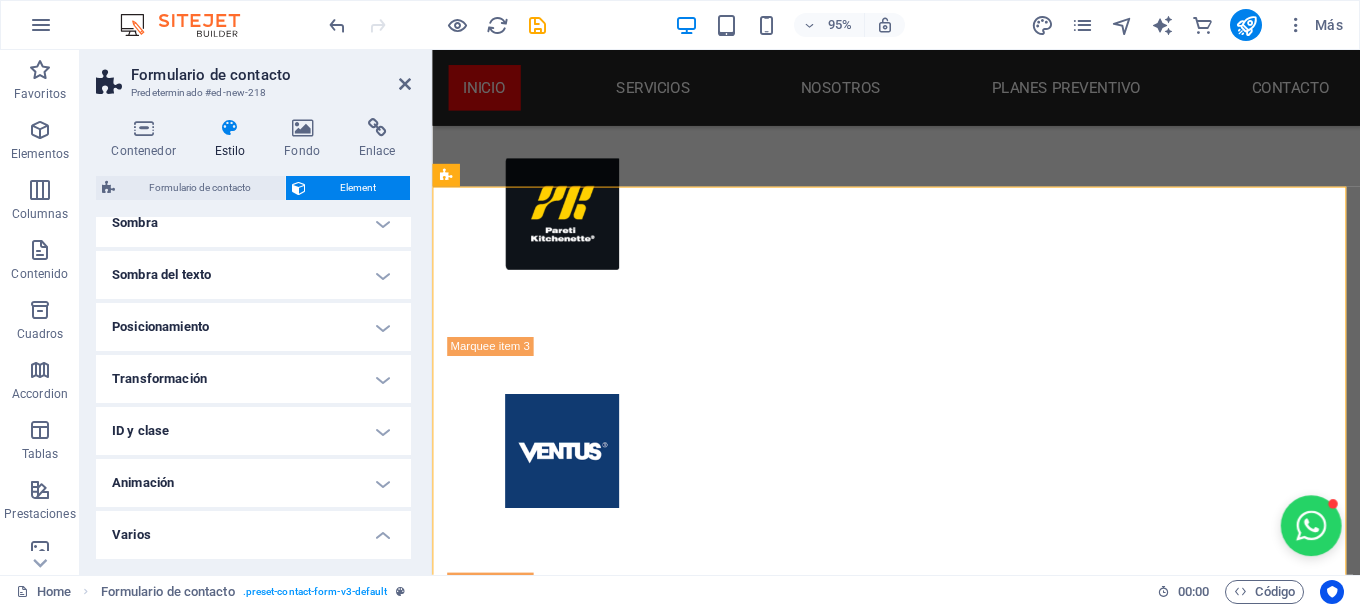 scroll, scrollTop: 413, scrollLeft: 0, axis: vertical 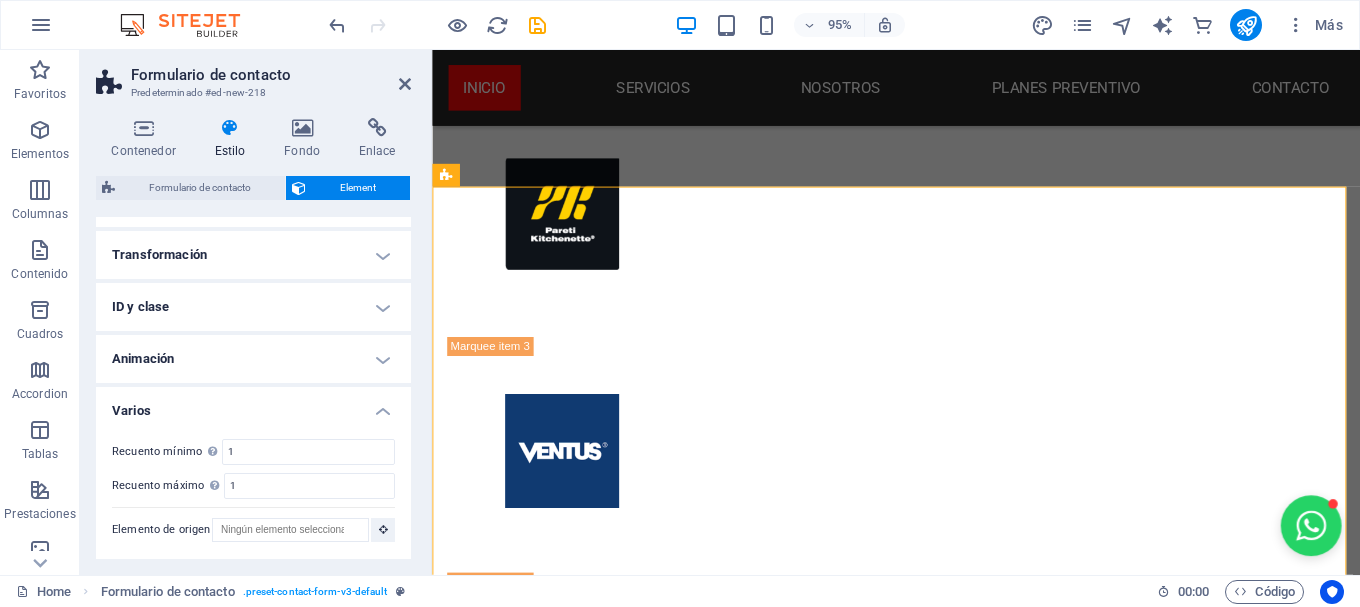 click on "Animación" at bounding box center [253, 359] 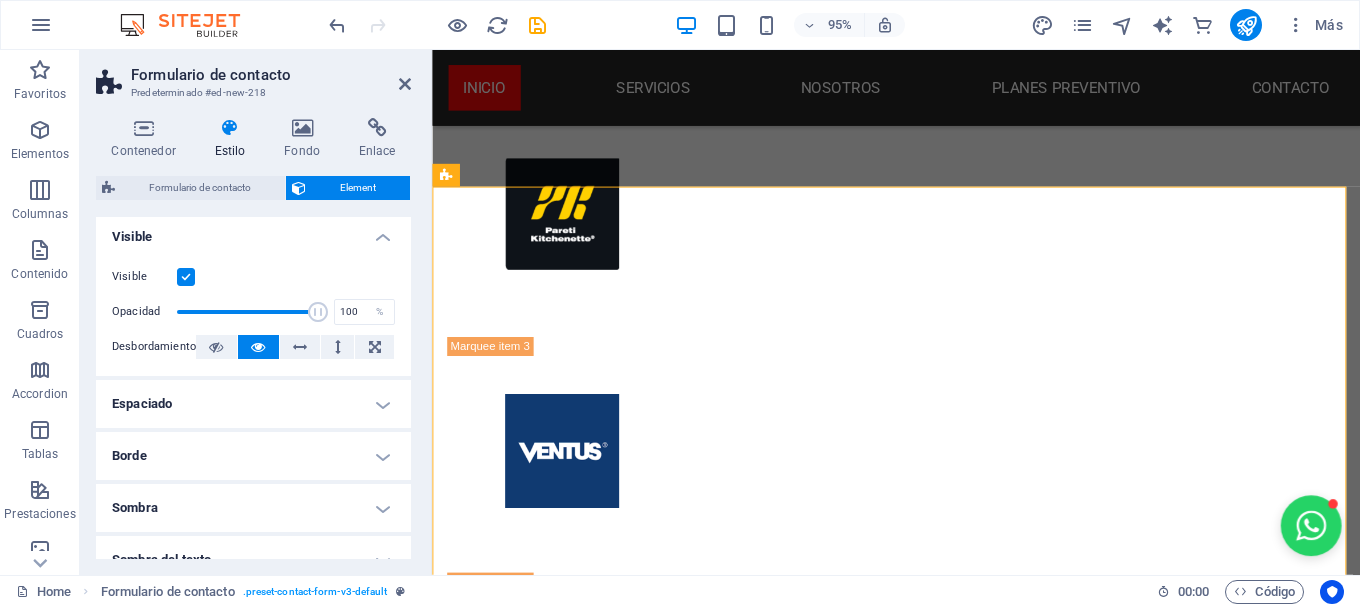 scroll, scrollTop: 0, scrollLeft: 0, axis: both 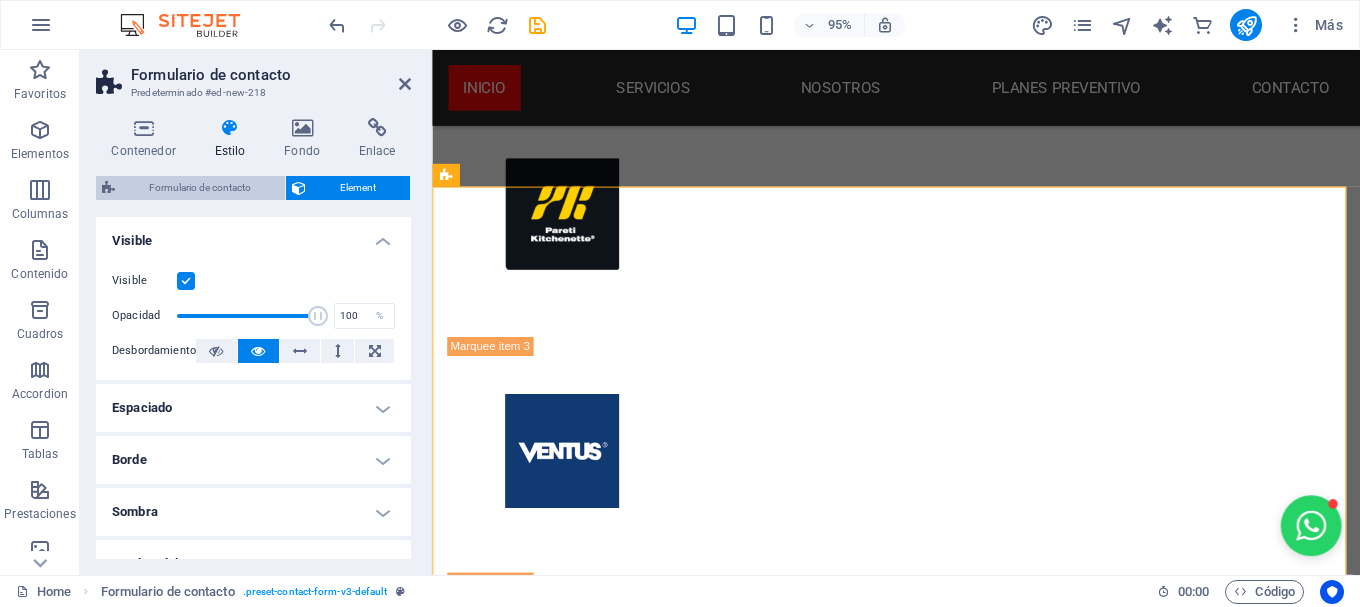 click on "Formulario de contacto" at bounding box center [200, 188] 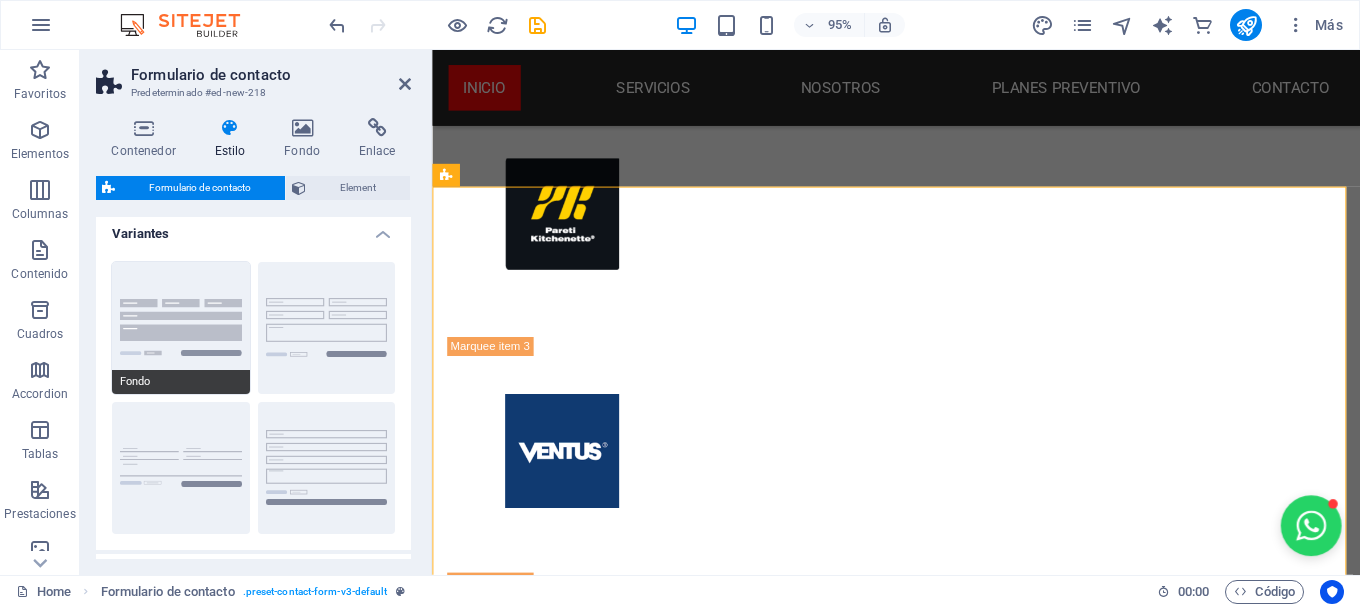 scroll, scrollTop: 0, scrollLeft: 0, axis: both 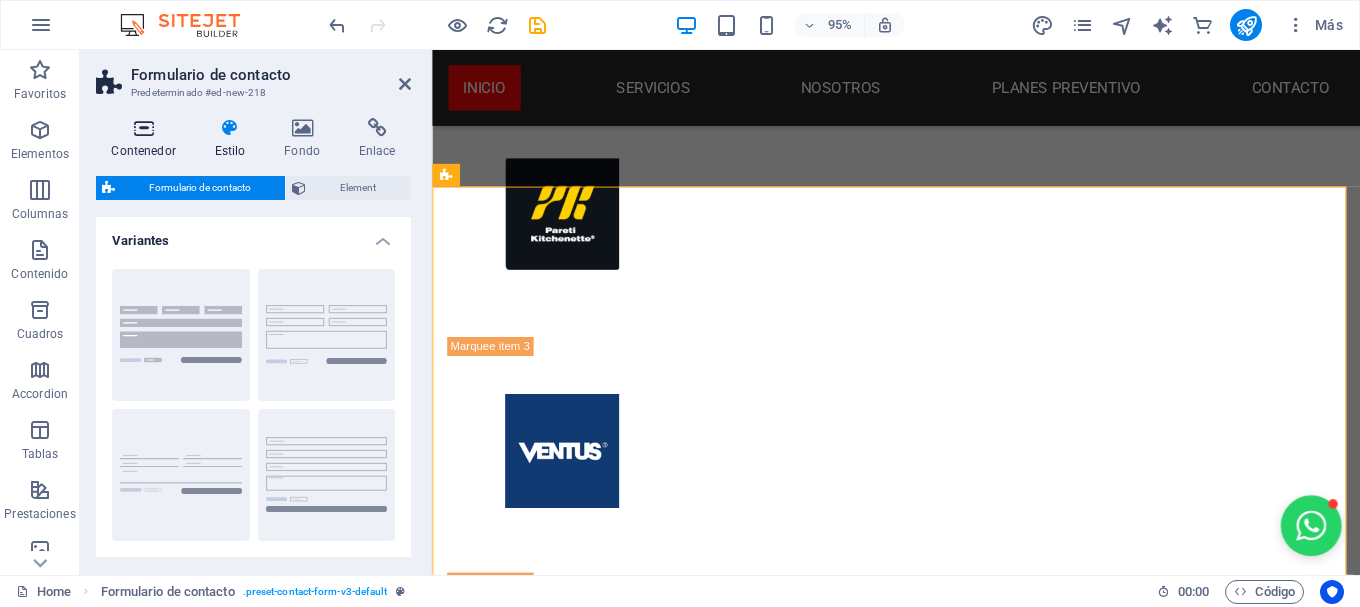 click at bounding box center (143, 128) 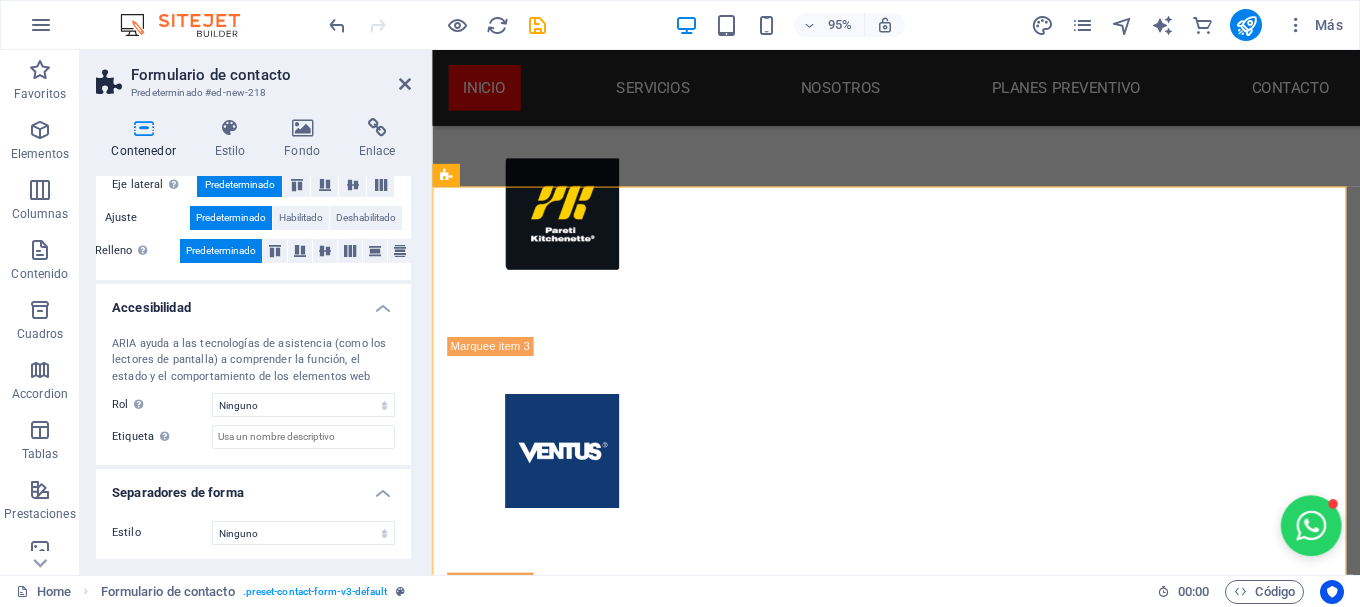 scroll, scrollTop: 416, scrollLeft: 0, axis: vertical 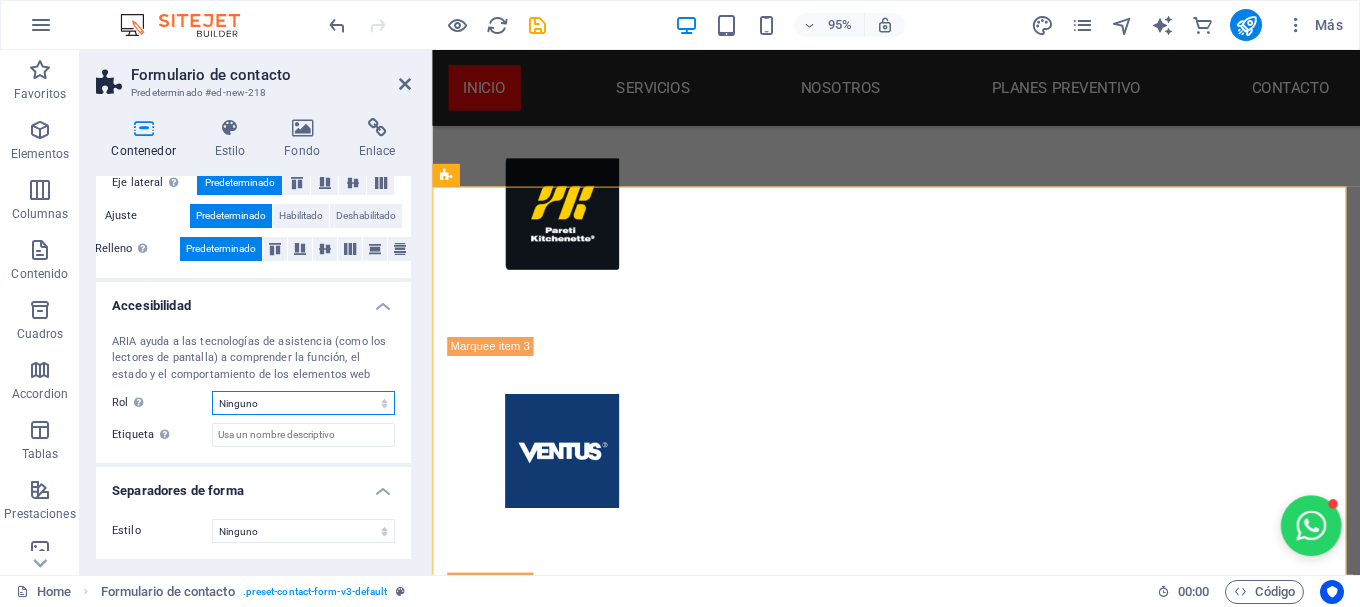 click on "Ninguno Alert Article Banner Comment Complementary Dialog Encabezado Marquee Pie de página Presentation Region Section Separator Status Timer" at bounding box center (303, 403) 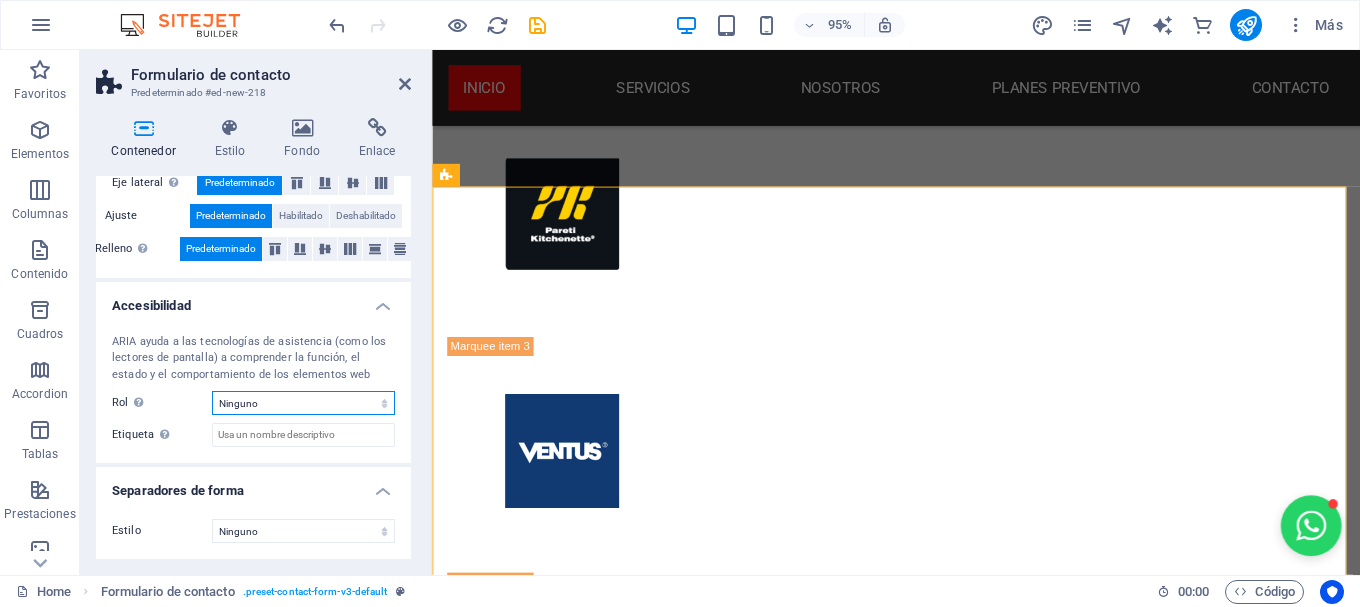 click on "Ninguno Alert Article Banner Comment Complementary Dialog Encabezado Marquee Pie de página Presentation Region Section Separator Status Timer" at bounding box center [303, 403] 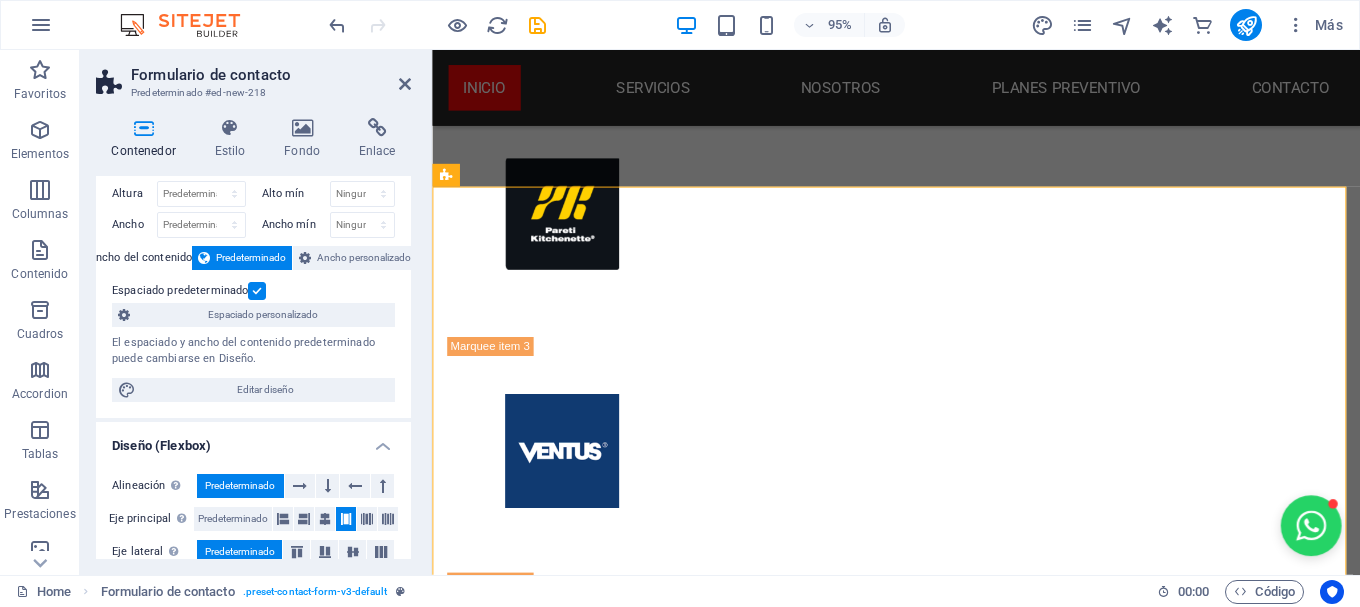 scroll, scrollTop: 0, scrollLeft: 0, axis: both 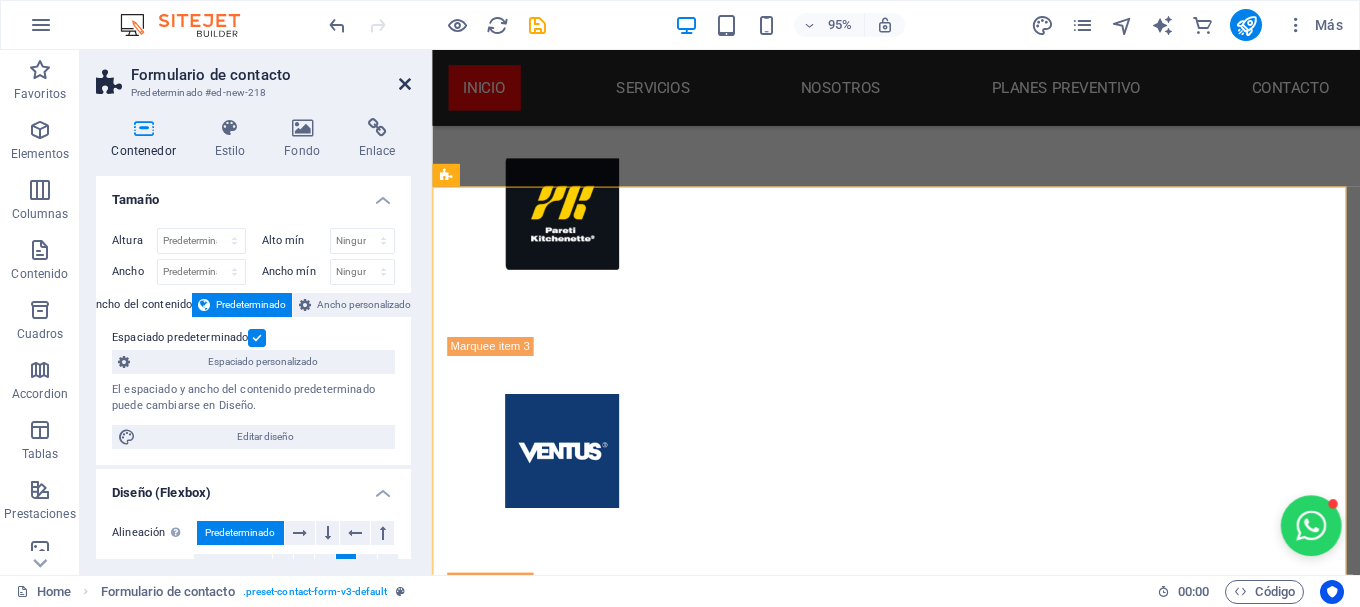 click at bounding box center (405, 84) 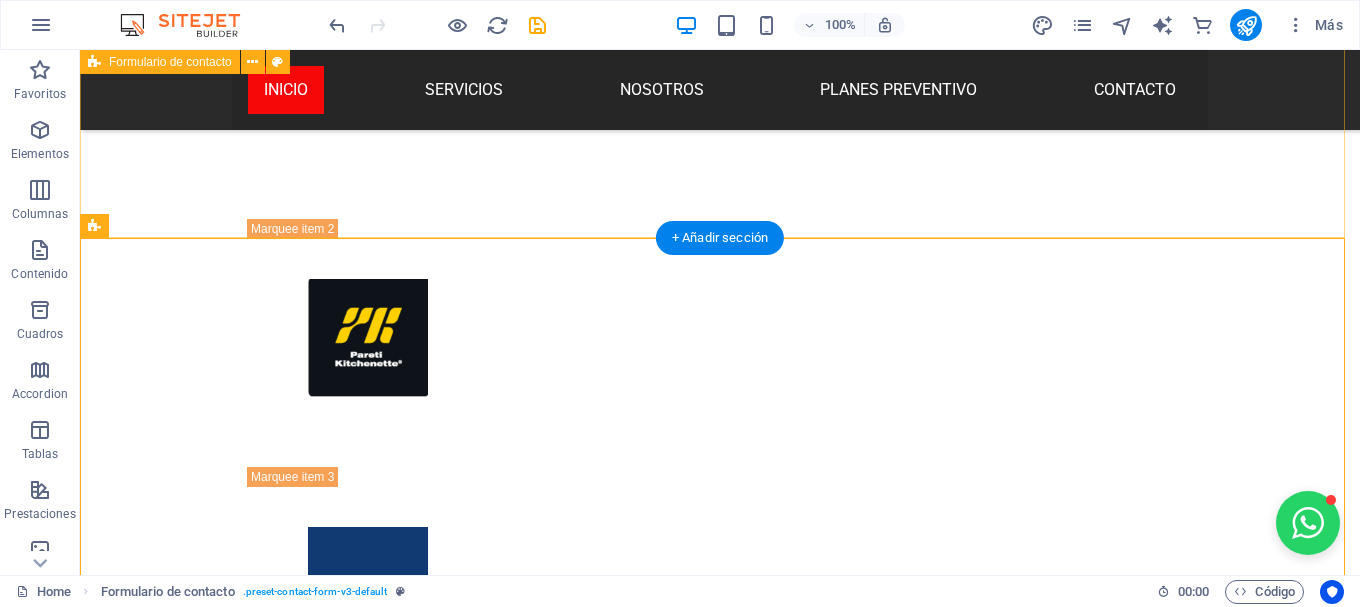 scroll, scrollTop: 4500, scrollLeft: 0, axis: vertical 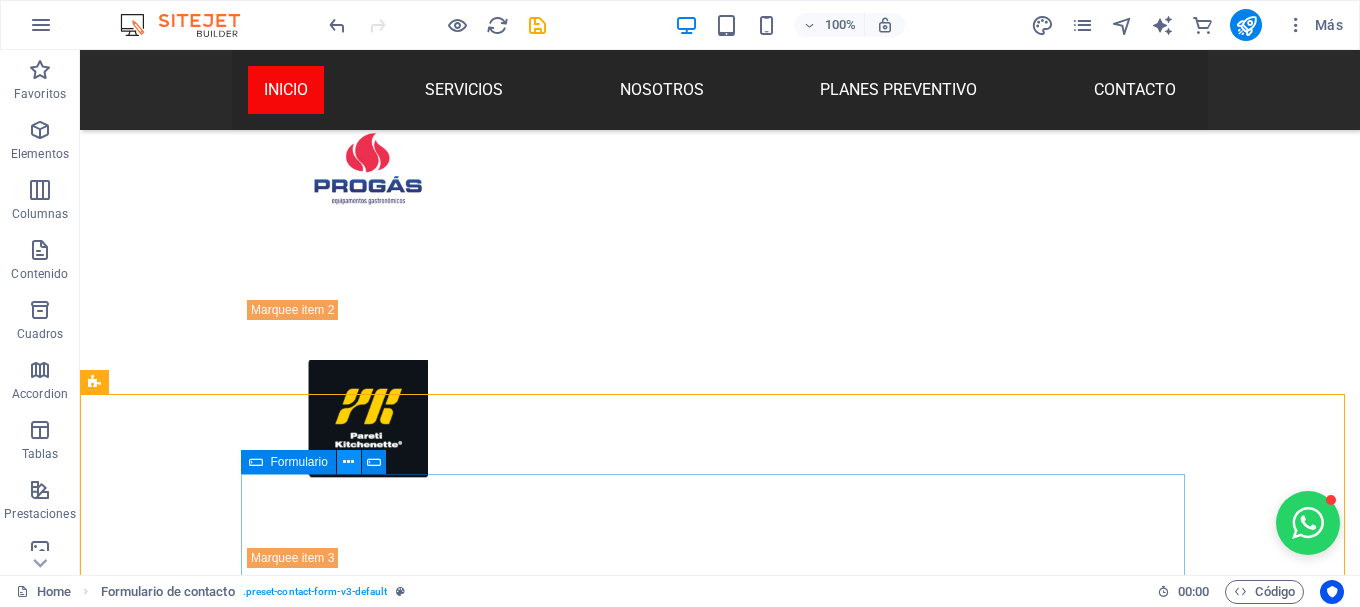 click at bounding box center (348, 462) 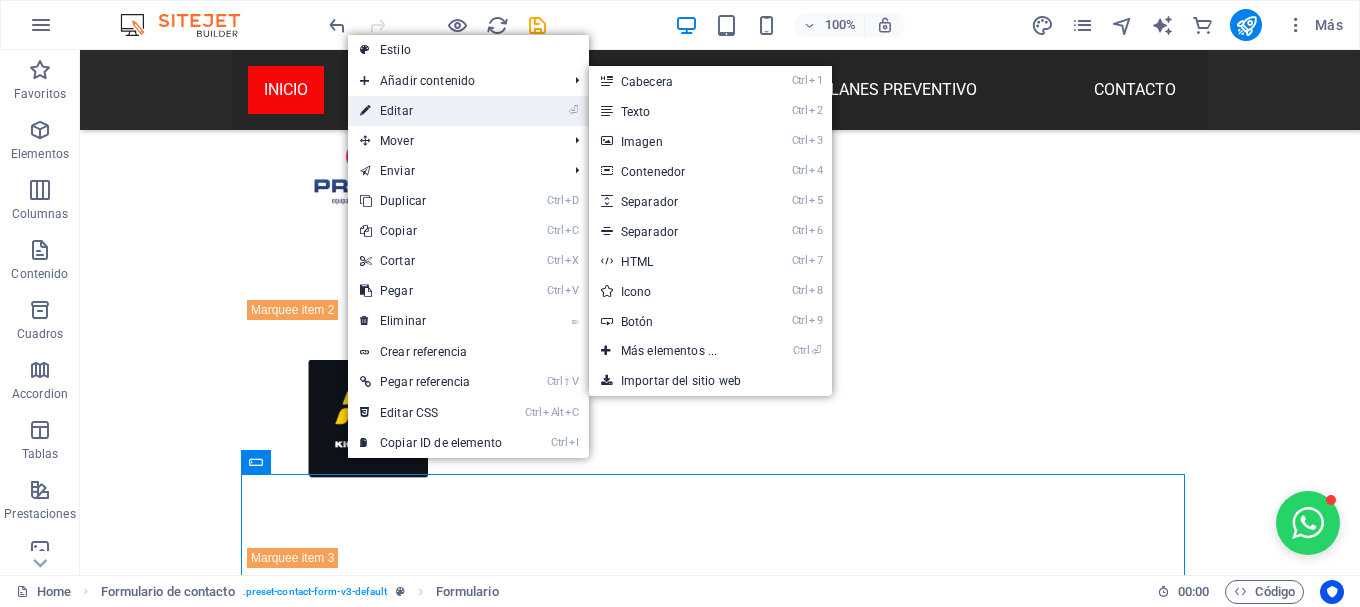 click on "⏎  Editar" at bounding box center [431, 111] 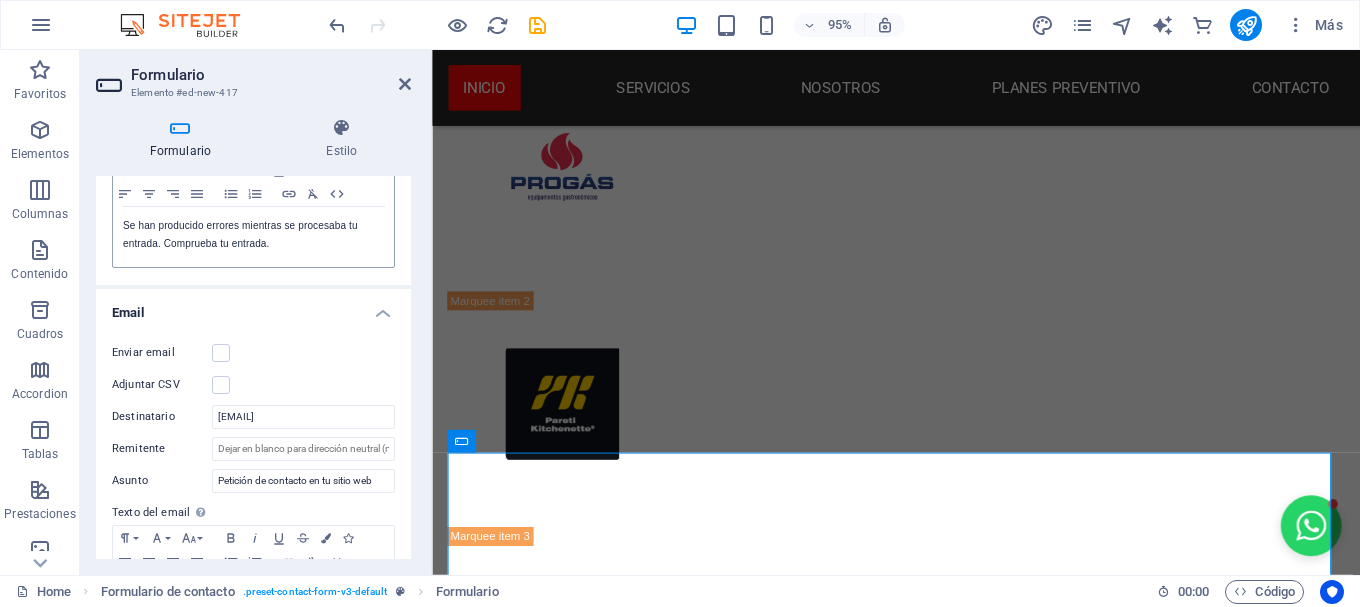 scroll, scrollTop: 400, scrollLeft: 0, axis: vertical 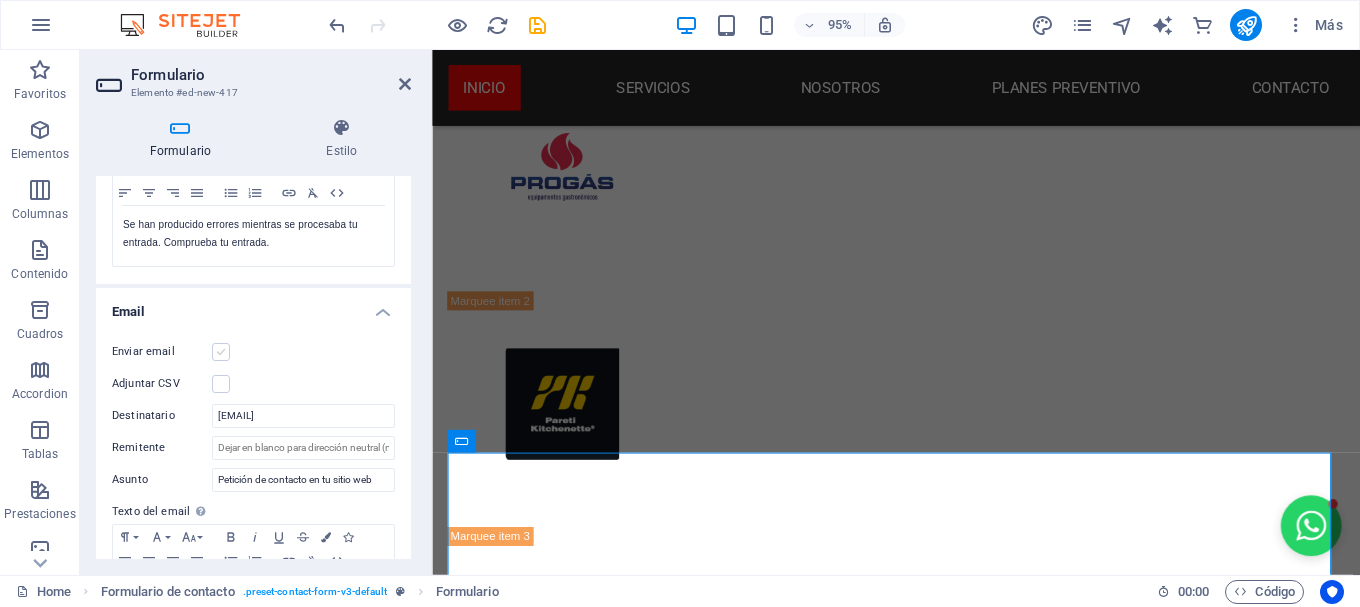click at bounding box center (221, 352) 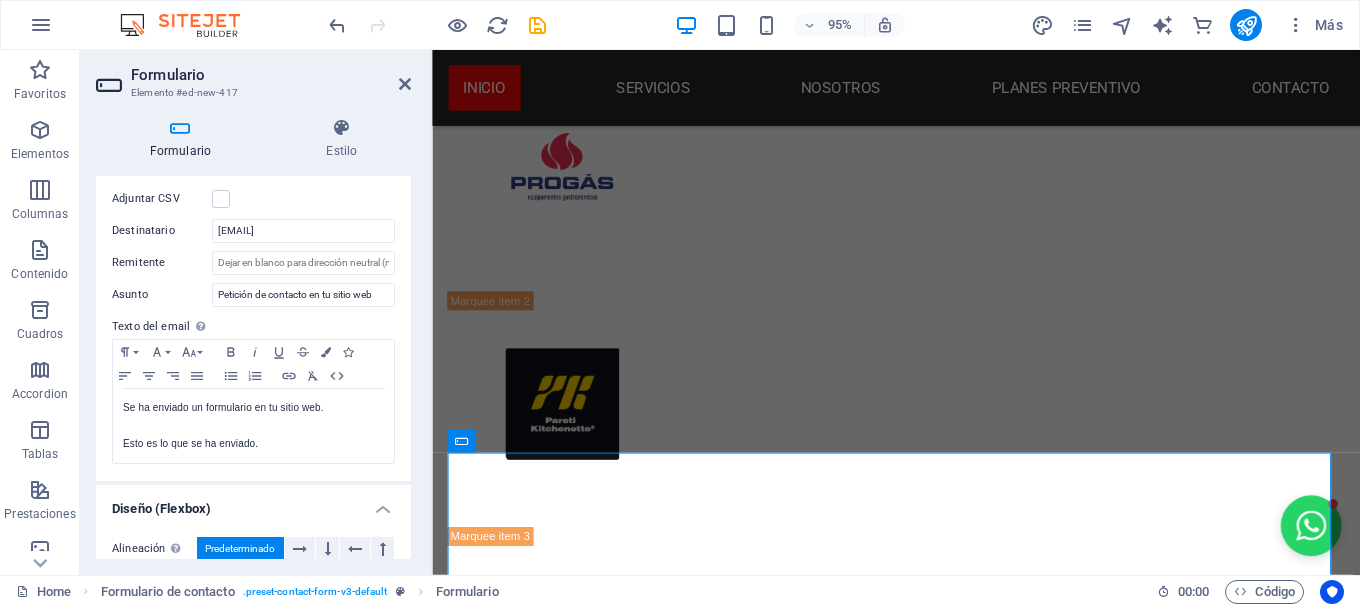 scroll, scrollTop: 436, scrollLeft: 0, axis: vertical 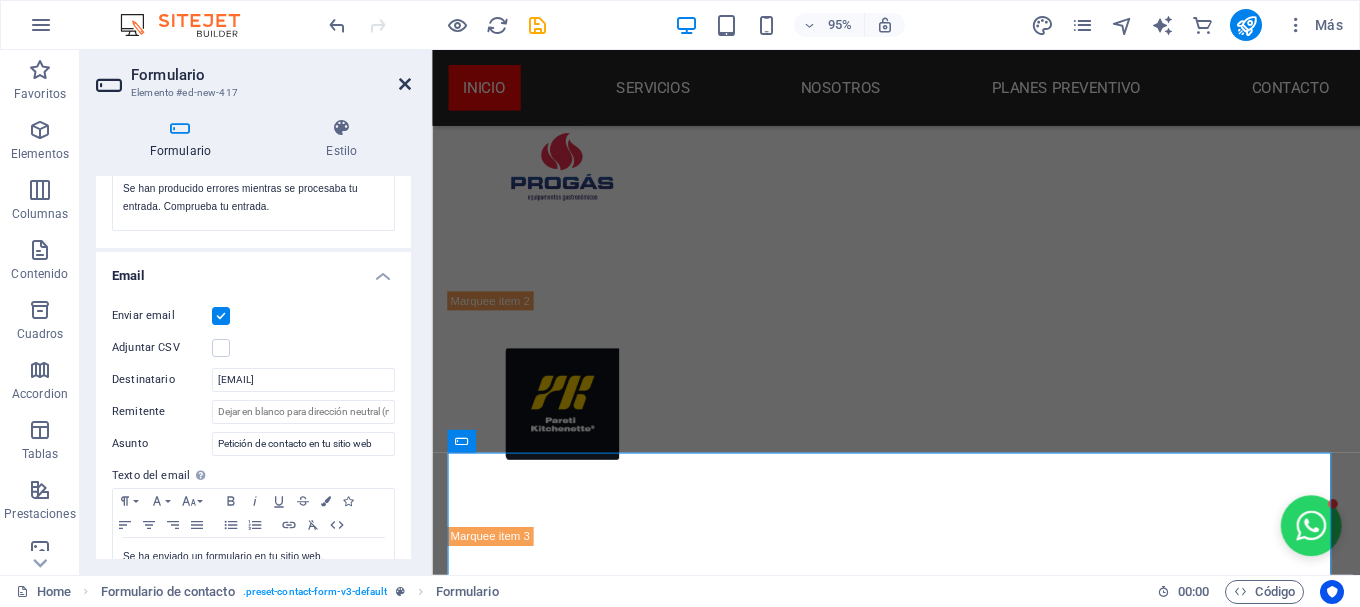 click at bounding box center [405, 84] 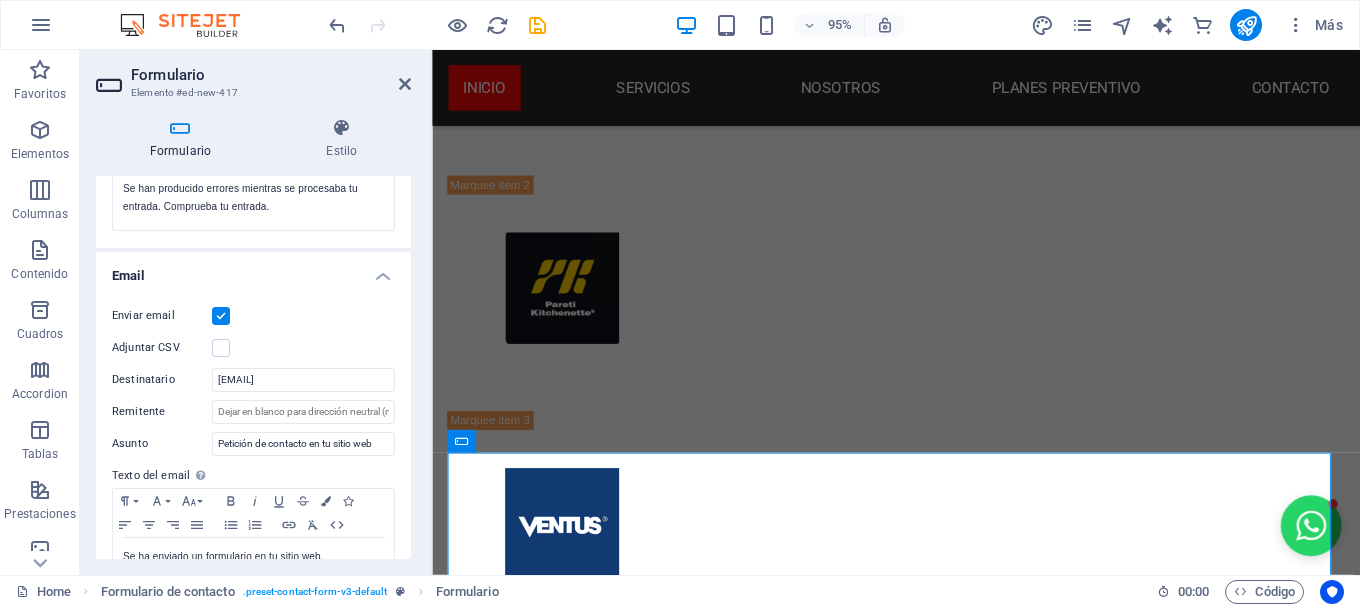 scroll, scrollTop: 4500, scrollLeft: 0, axis: vertical 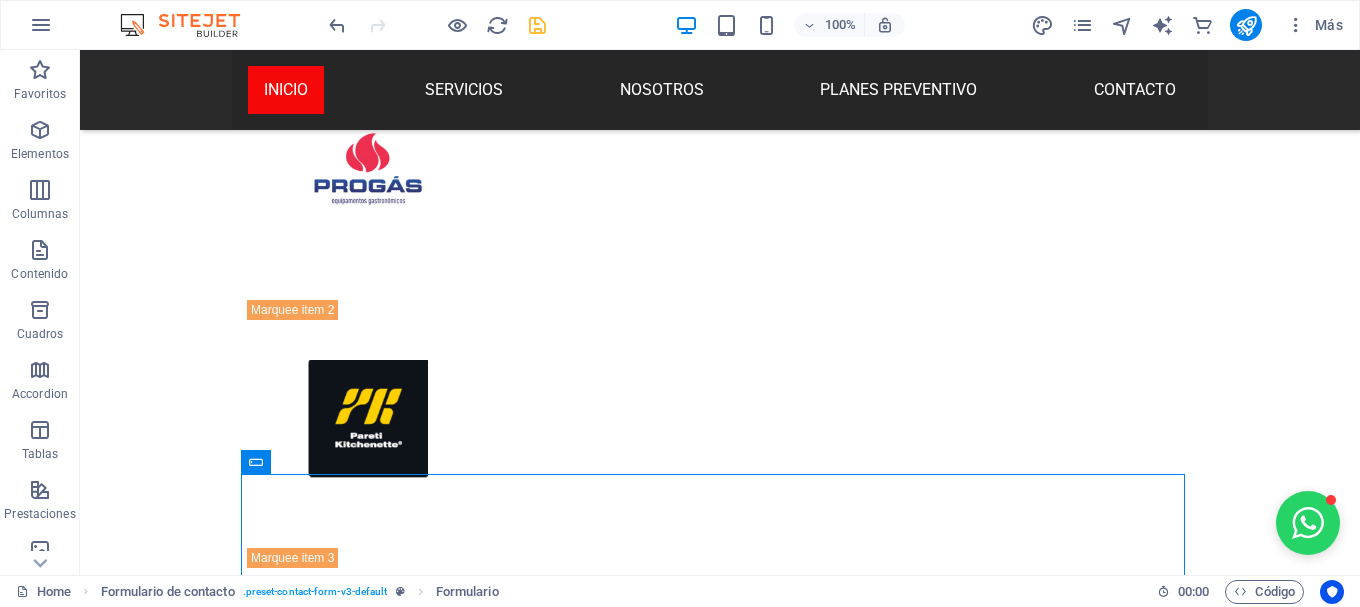 click at bounding box center (537, 25) 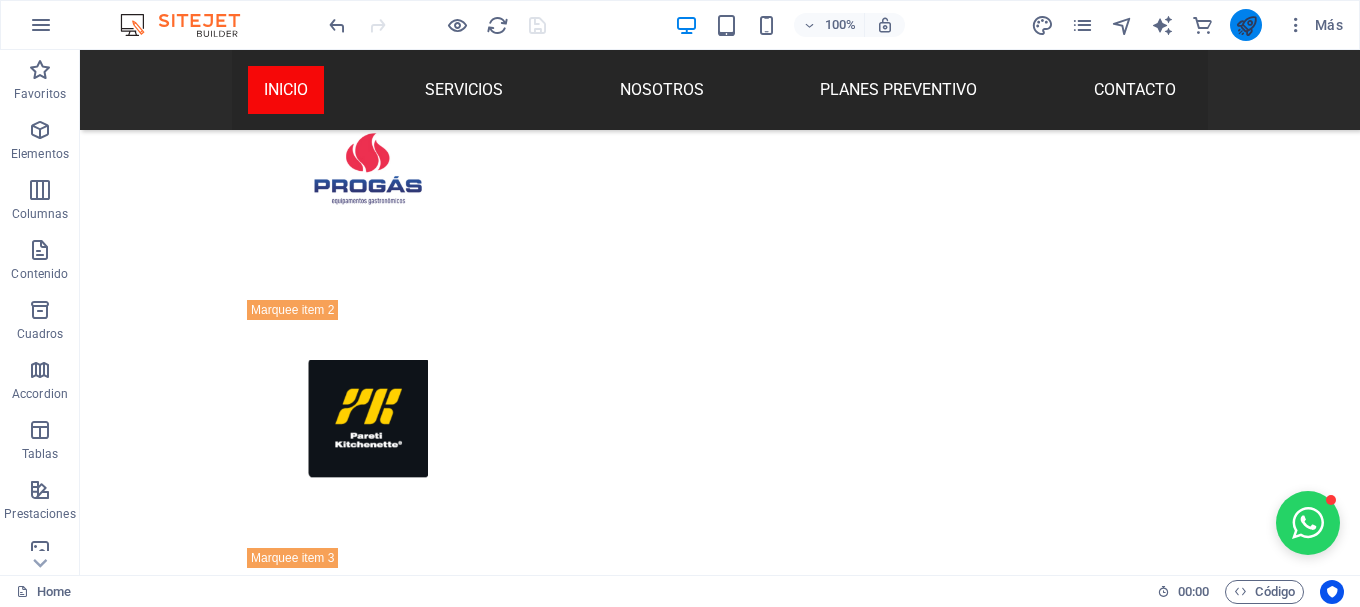 click at bounding box center [1246, 25] 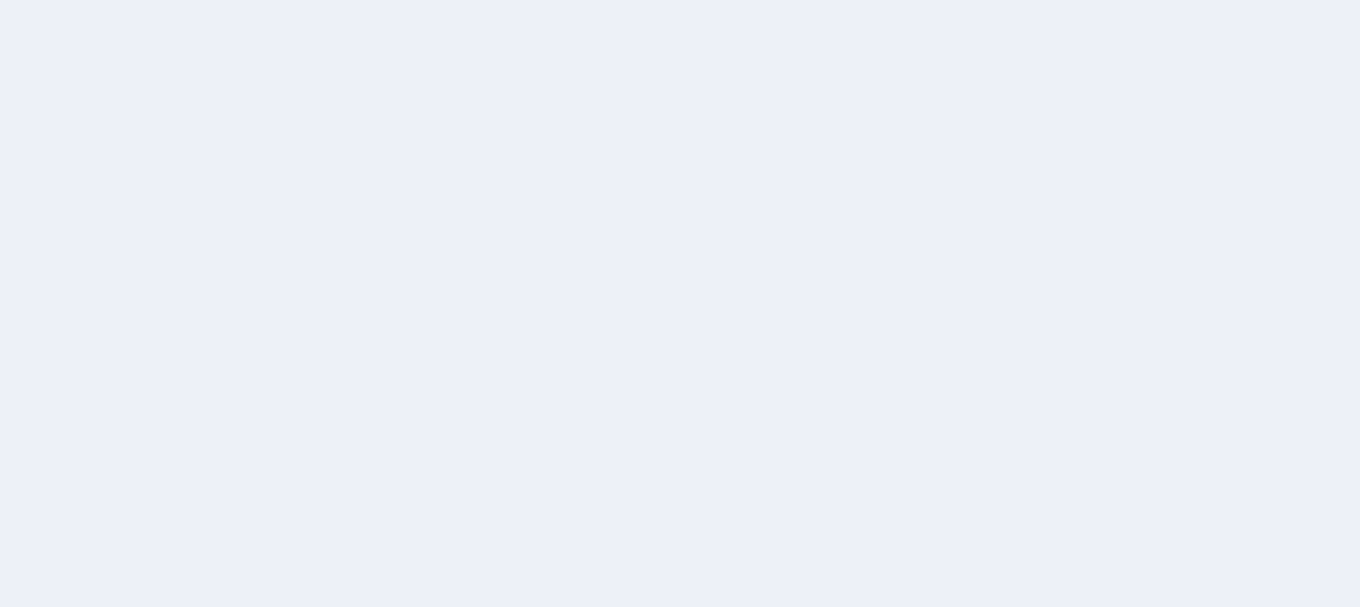 scroll, scrollTop: 0, scrollLeft: 0, axis: both 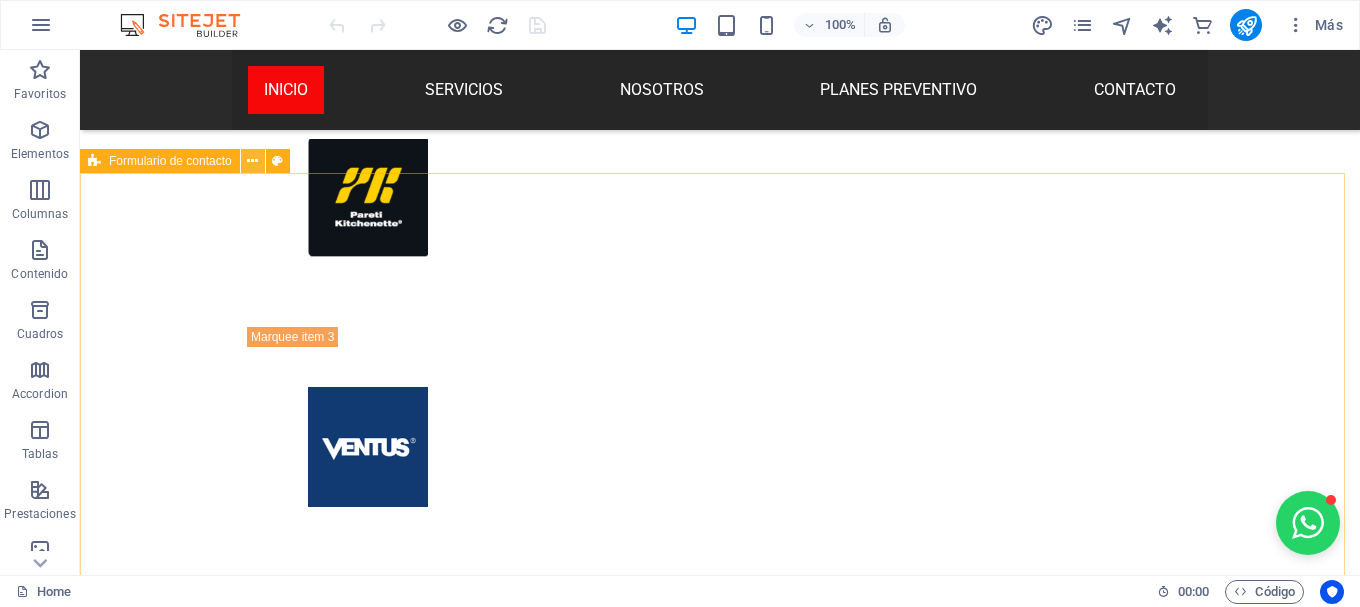 click at bounding box center (252, 161) 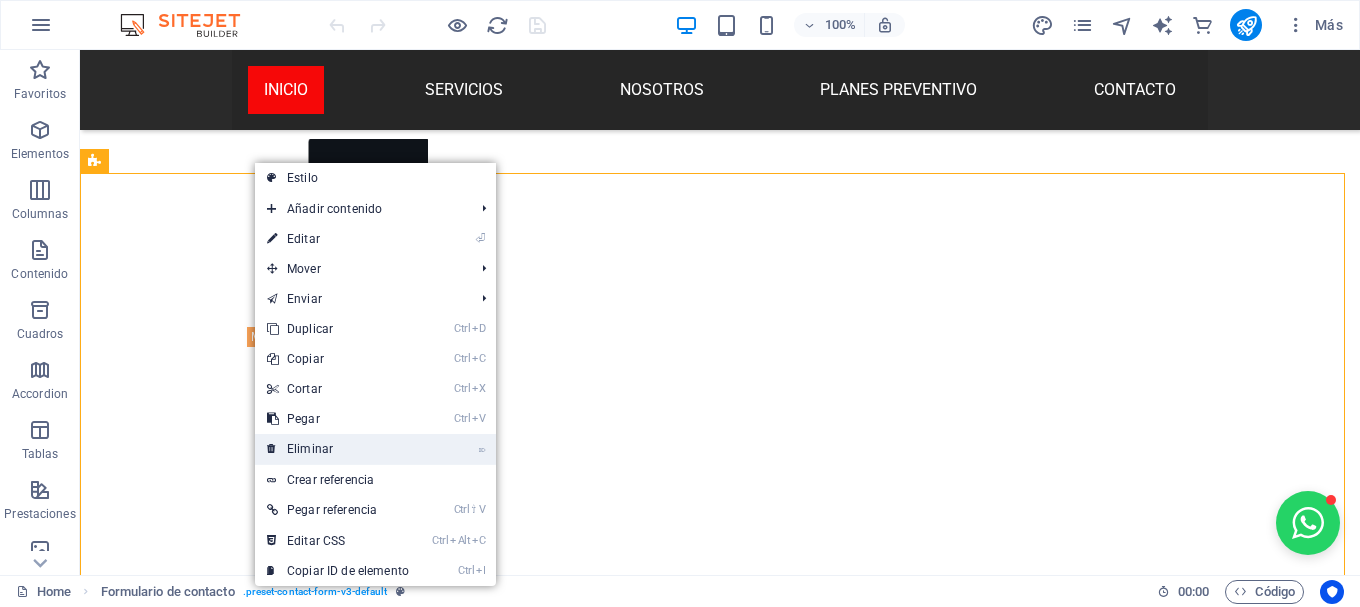 click on "⌦  Eliminar" at bounding box center (338, 449) 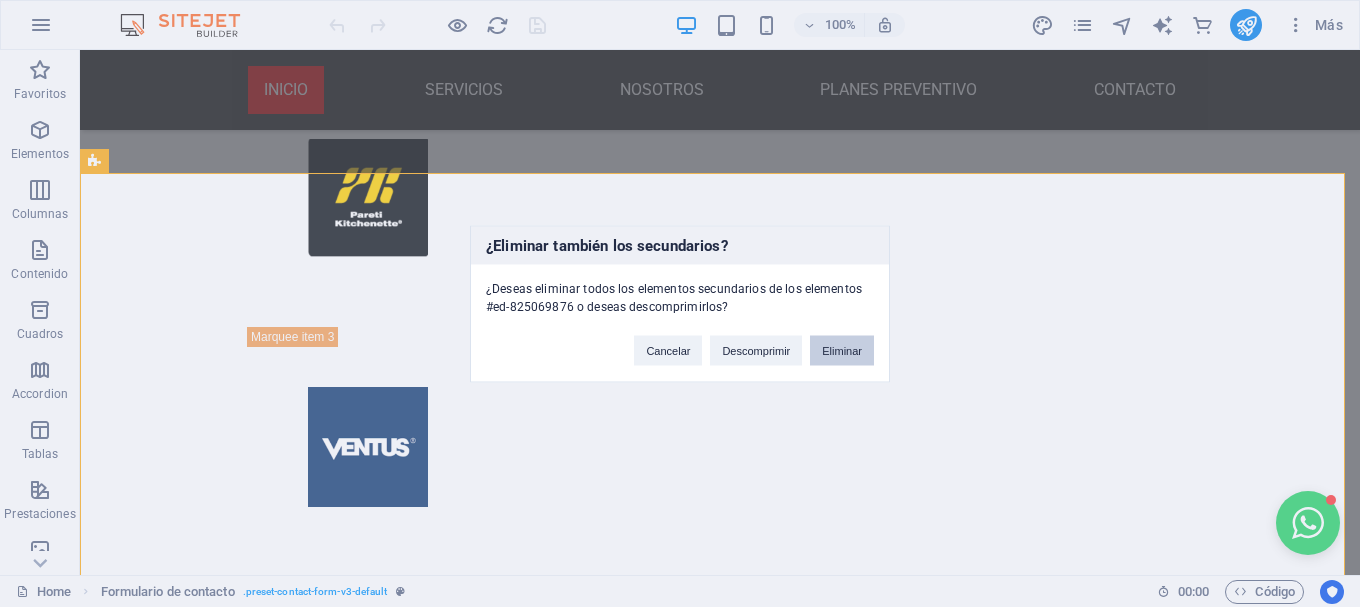 click on "Eliminar" at bounding box center [842, 350] 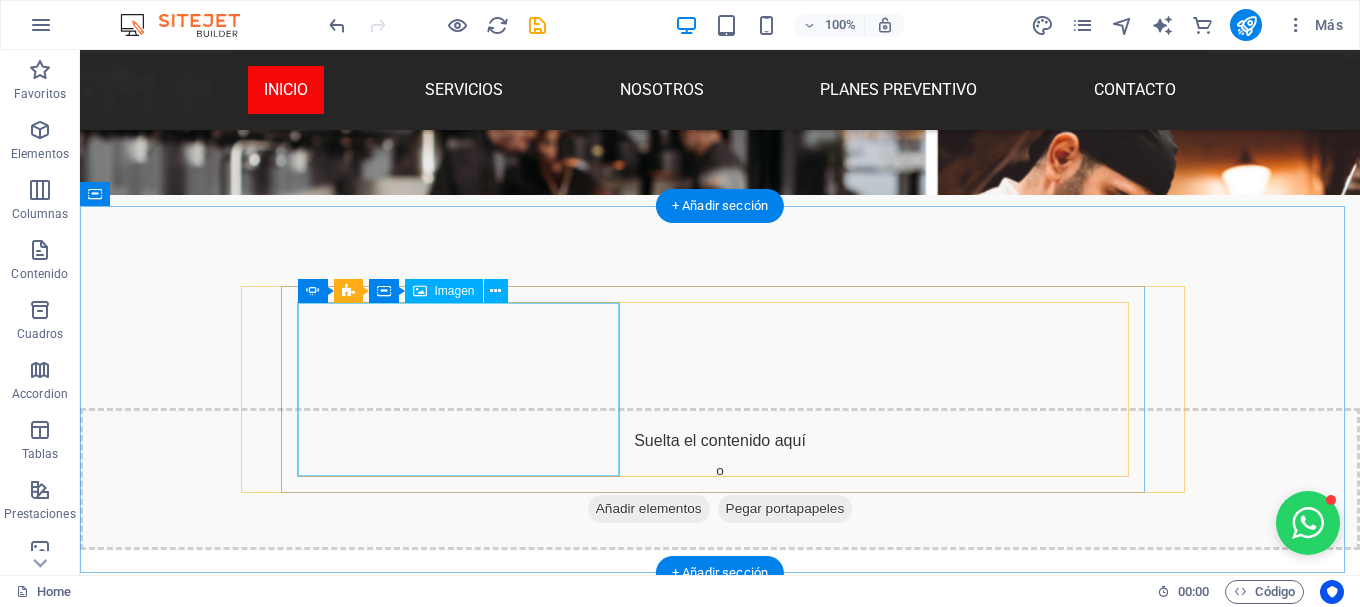 scroll, scrollTop: 4069, scrollLeft: 0, axis: vertical 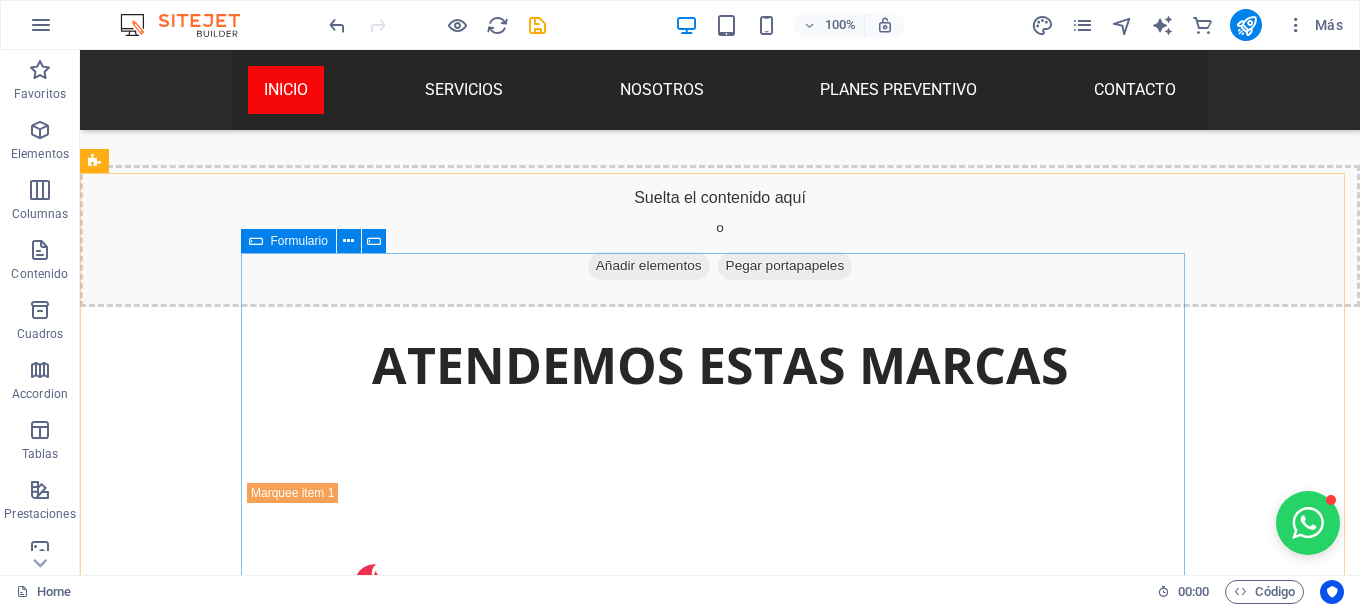click on "Formulario" at bounding box center [299, 241] 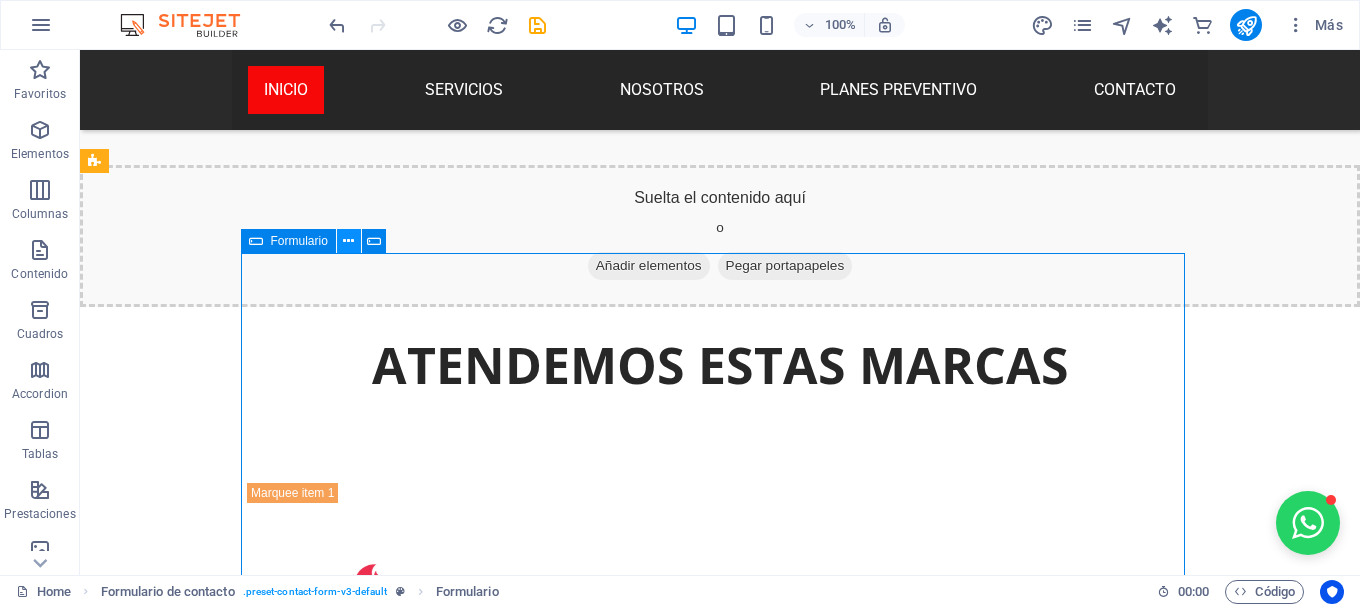 click at bounding box center [349, 241] 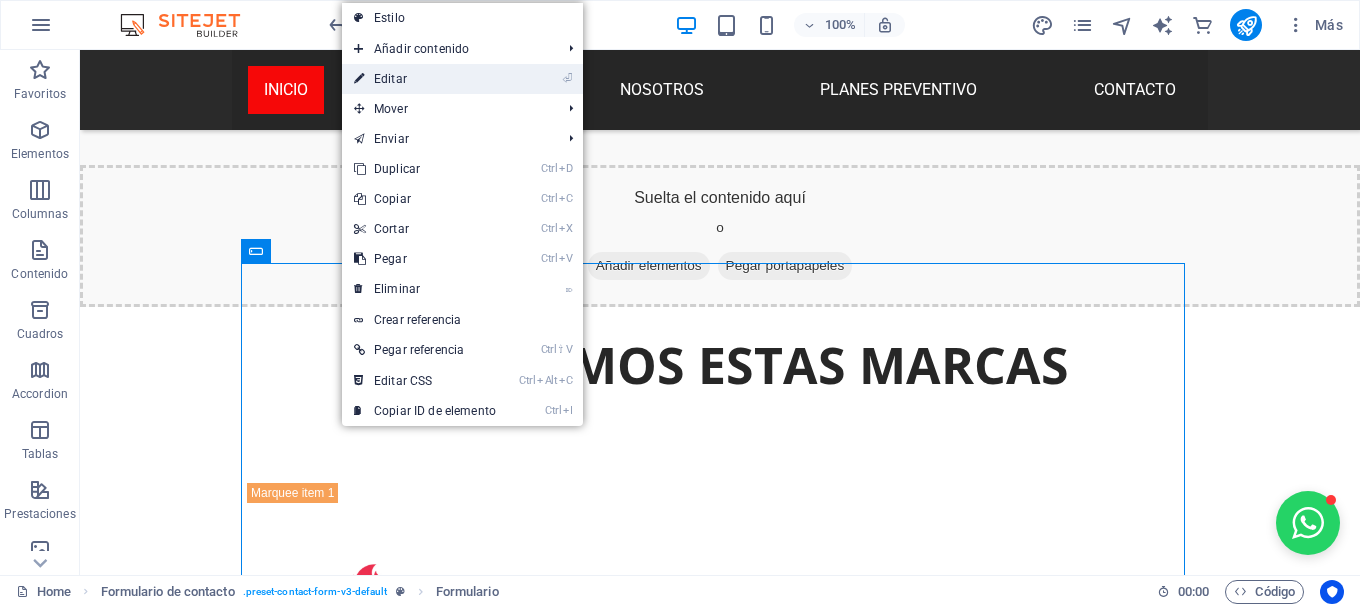 click on "⏎  Editar" at bounding box center [425, 79] 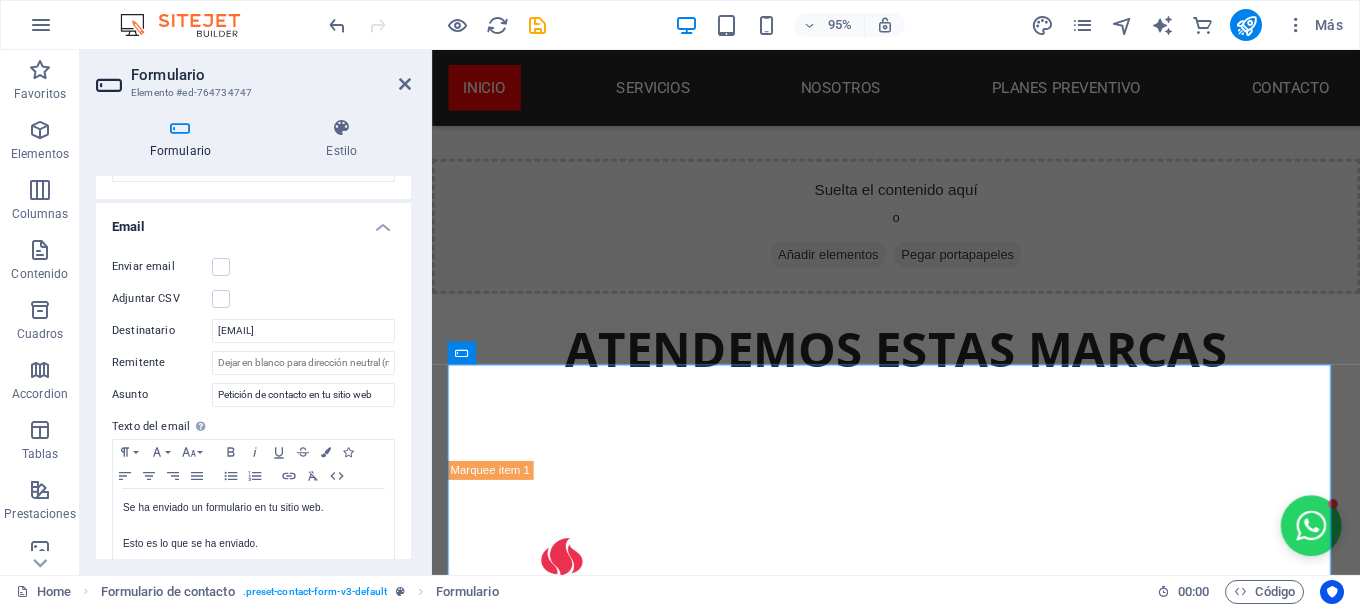 scroll, scrollTop: 500, scrollLeft: 0, axis: vertical 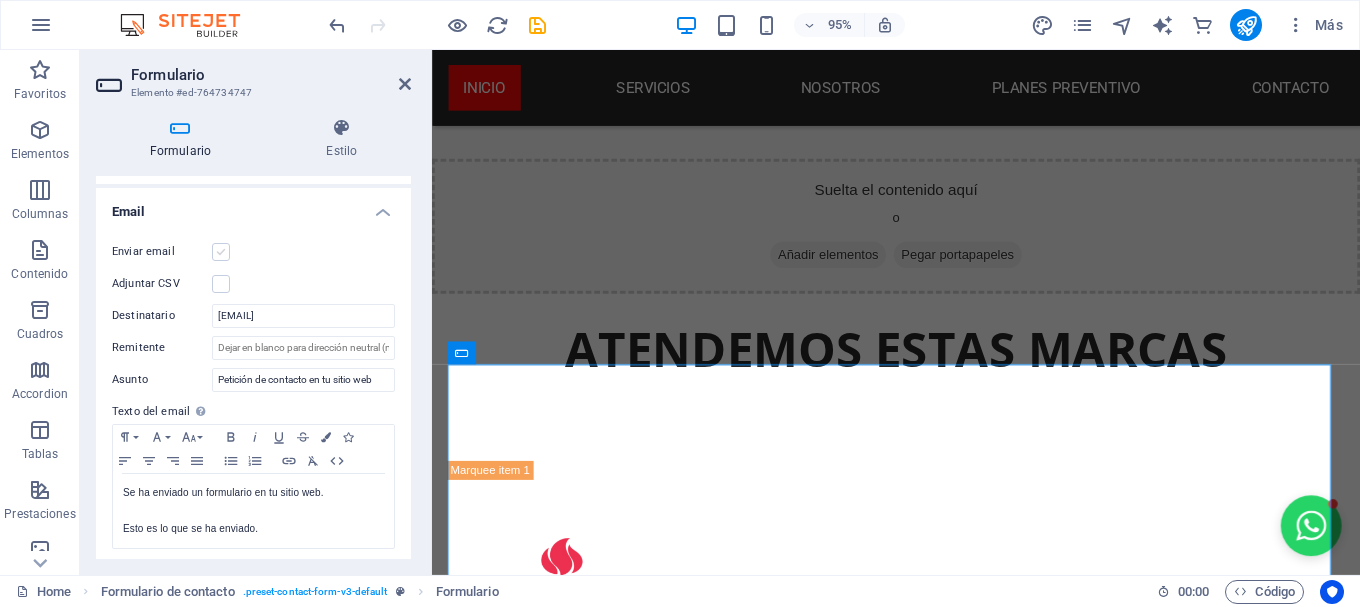 click at bounding box center (221, 252) 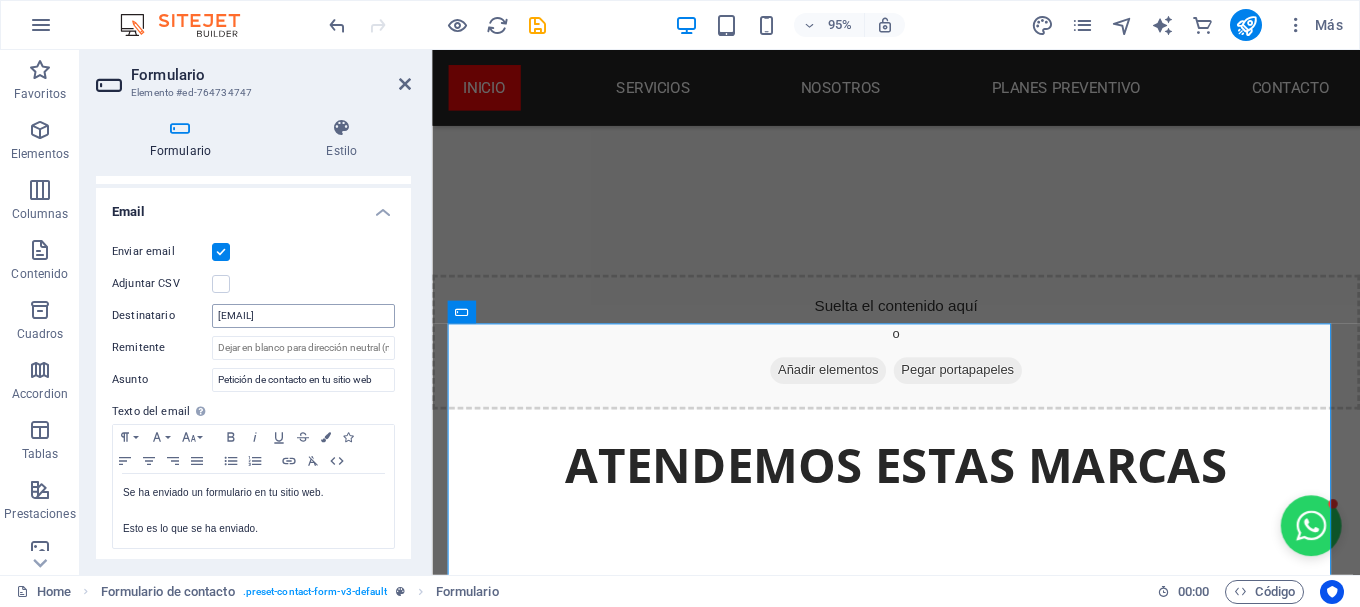 scroll, scrollTop: 600, scrollLeft: 0, axis: vertical 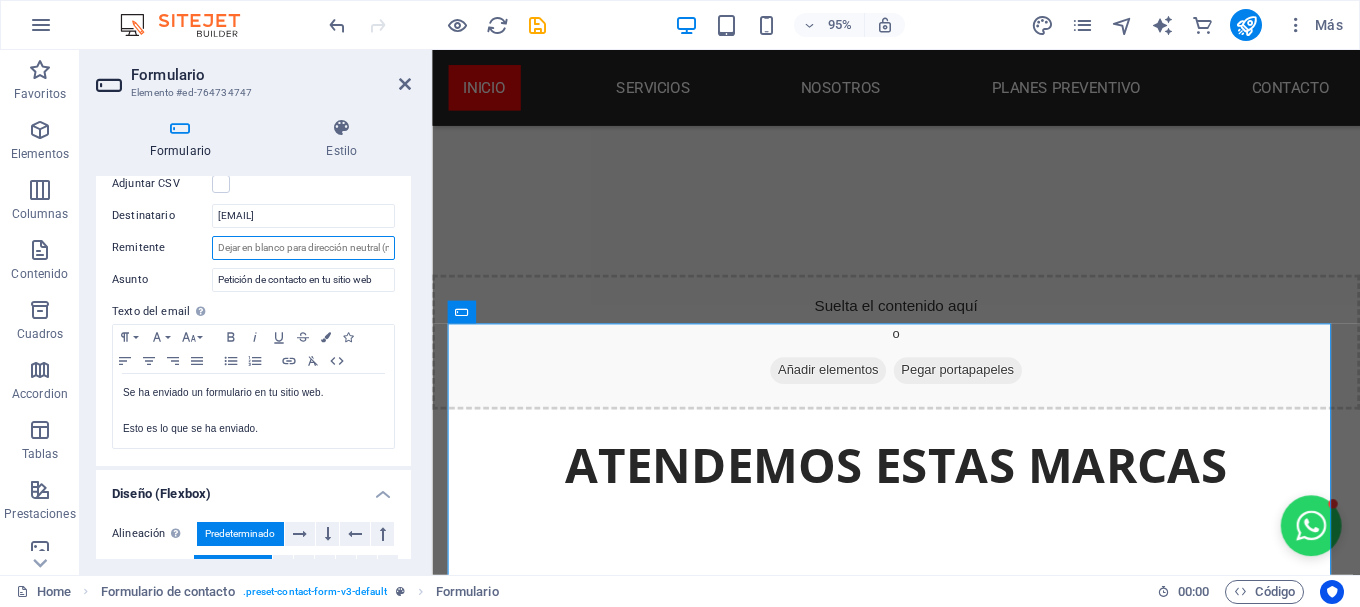 click on "Remitente" at bounding box center [303, 248] 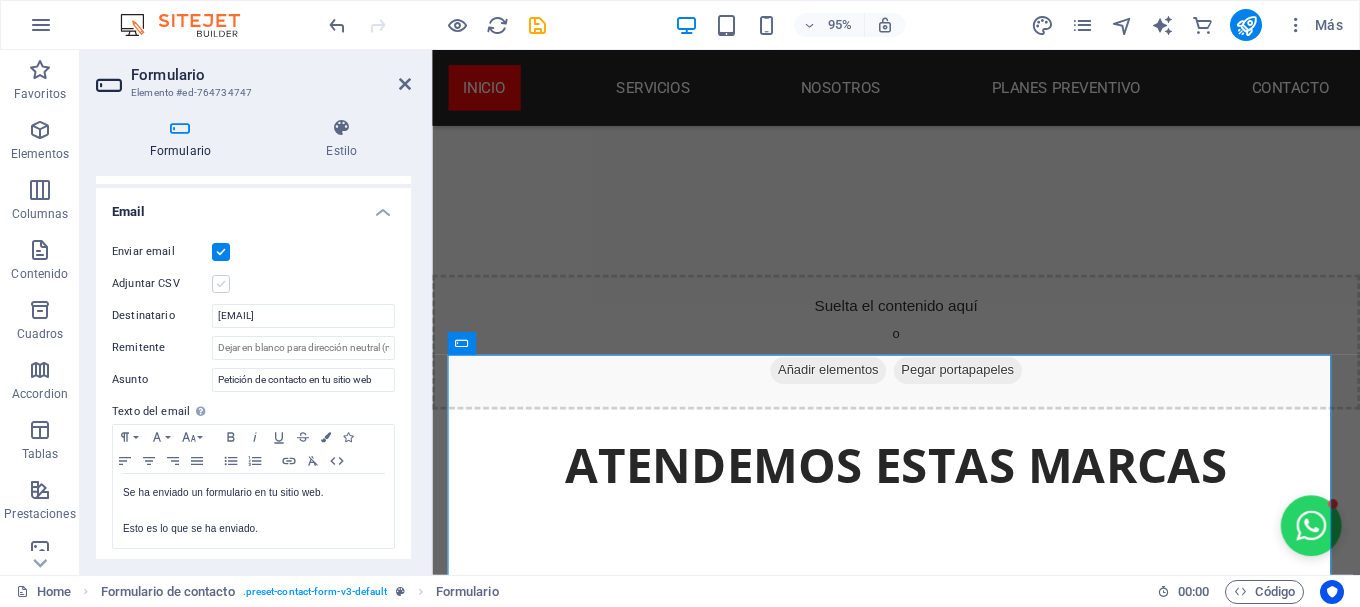click at bounding box center (221, 284) 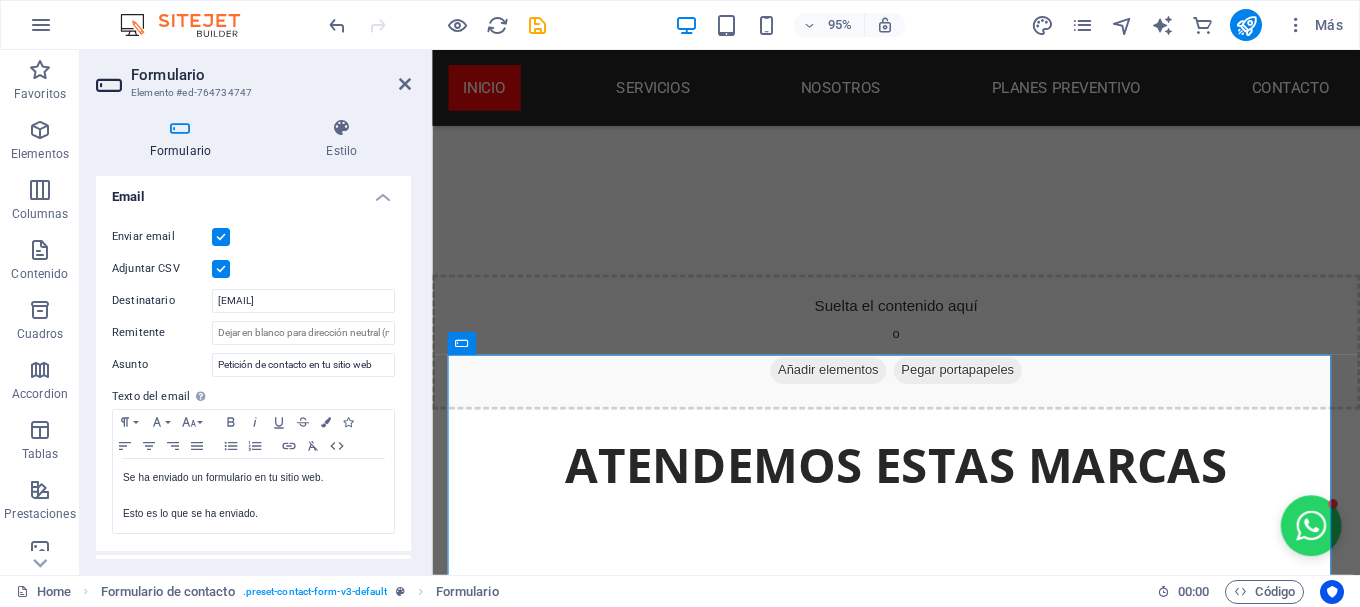 scroll, scrollTop: 436, scrollLeft: 0, axis: vertical 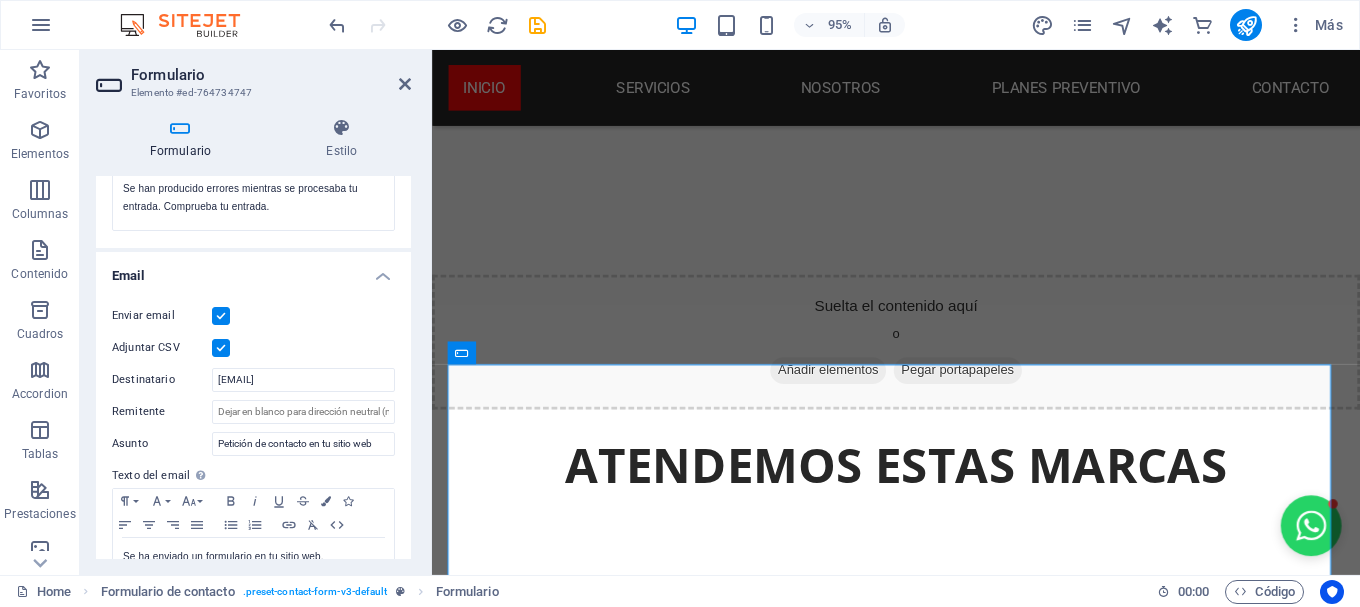 click on "Formulario Elemento #ed-764734747 Formulario Estilo General Nombre Define un nombre para el formulario. Contacto Sitio Mensajes Mensaje de éxito Paragraph Format Normal Heading 1 Heading 2 Heading 3 Heading 4 Heading 5 Heading 6 Code Font Family Arial Georgia Impact Tahoma Times New Roman Verdana Font Size 8 9 10 11 12 14 18 24 30 36 48 60 72 96 Bold Italic Underline Strikethrough Colors Icons Align Left Align Center Align Right Align Justify Unordered List Ordered List Insert Link Clear Formatting HTML Gracias por tu mensaje. En breve nos pondremos en contacto contigo. Se muestra una vez el formulario se ha enviado correctamente... Redireccionar Defina un destino de redireccionamiento cuando un formulario se envíe correctamente. Por ejemplo, una página de éxito. Webhook Un webhook es una notificación push de este formulario a otro servidor. Cada vez que alguien envíe este formulario, los datos se enviarán a tu servidor.  Mensaje de error Paragraph Format Normal Heading 1 Heading 2 Heading 3 Heading 4" at bounding box center (256, 312) 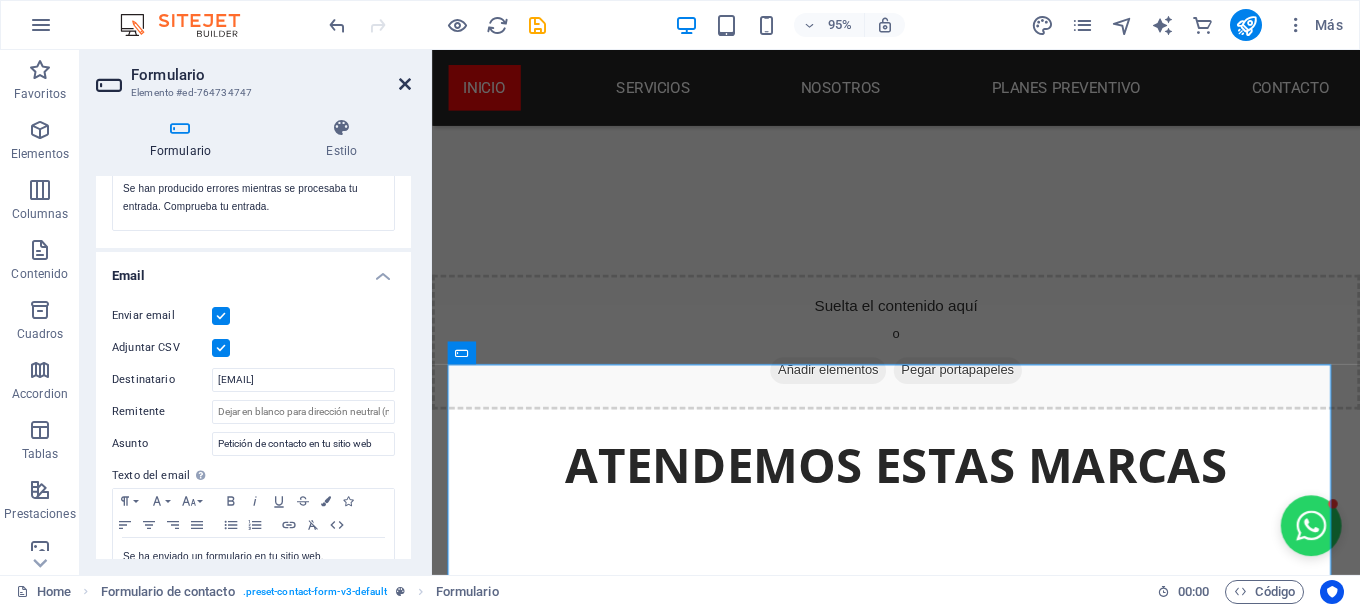 click at bounding box center [405, 84] 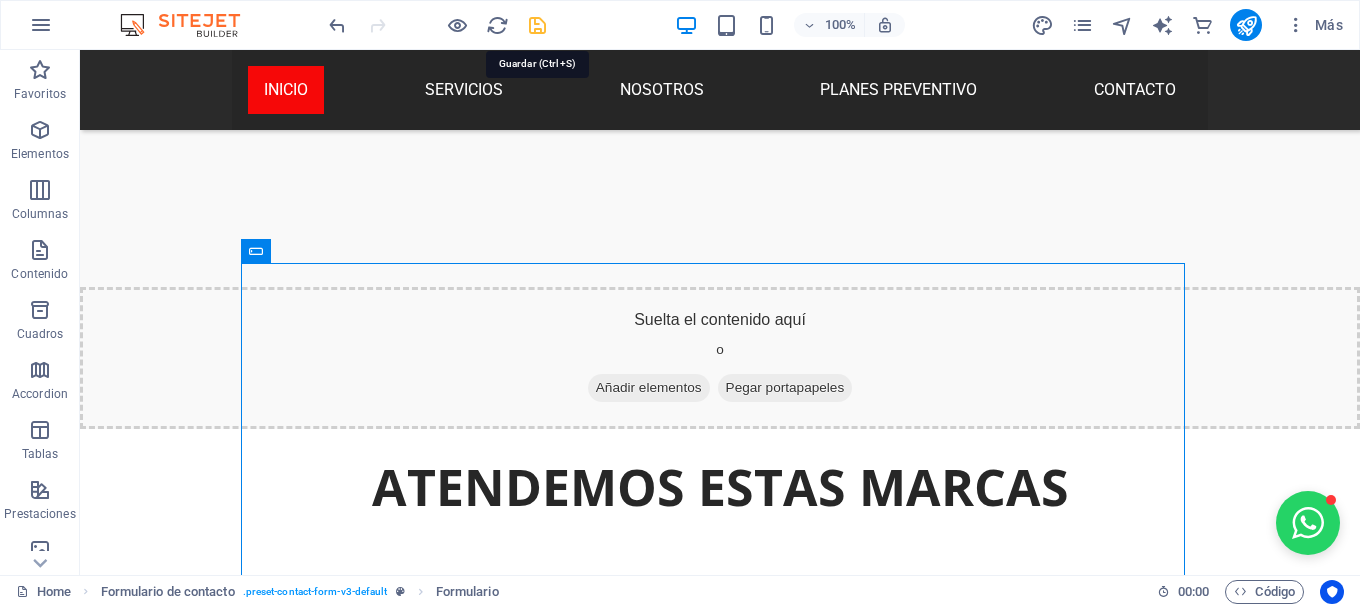 click at bounding box center [537, 25] 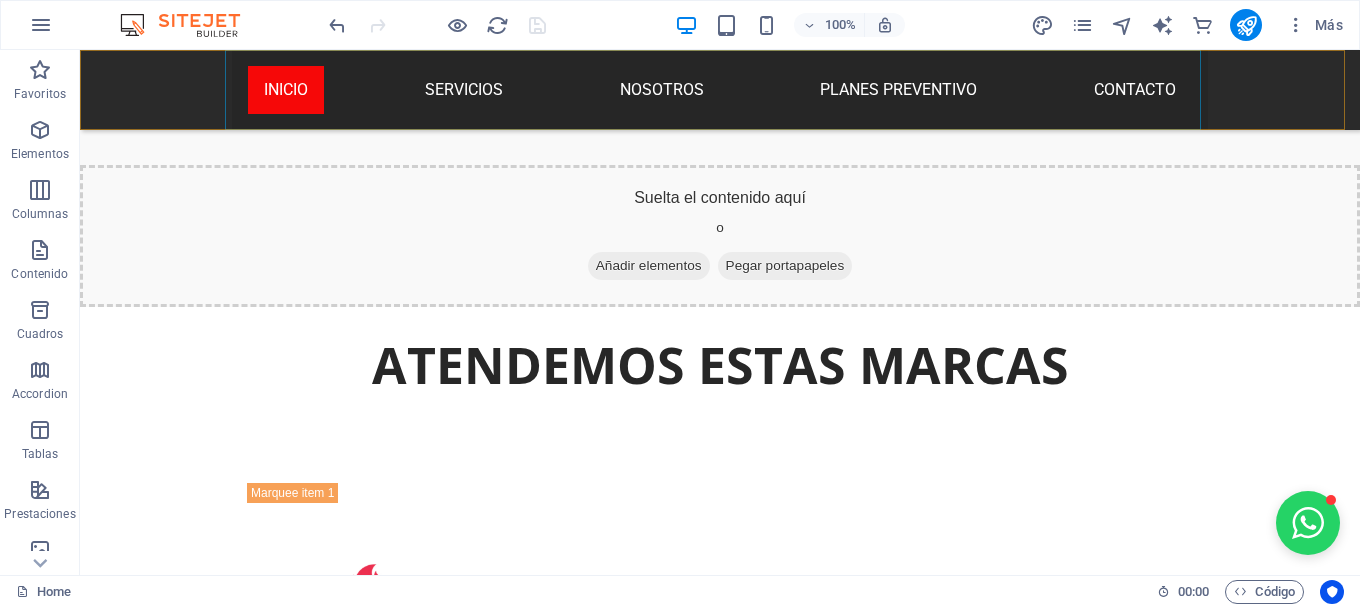 click on "inicio  Servicios  Nosotros  Planes Preventivo Contacto" at bounding box center (720, 90) 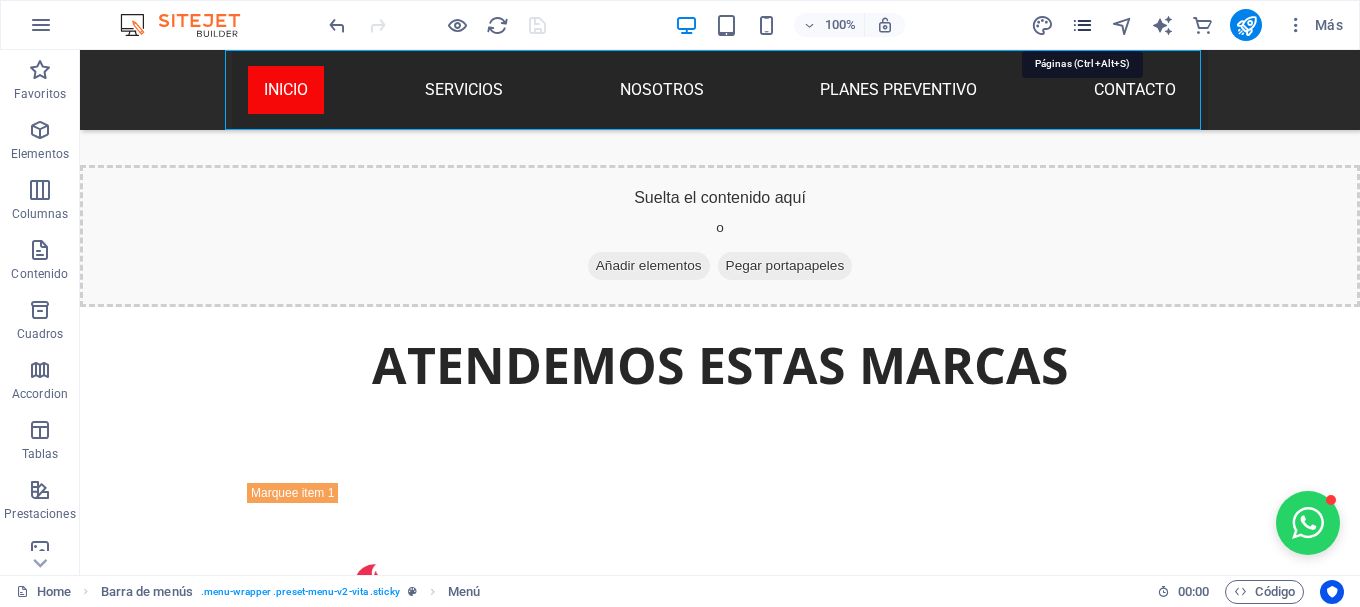 click at bounding box center [1082, 25] 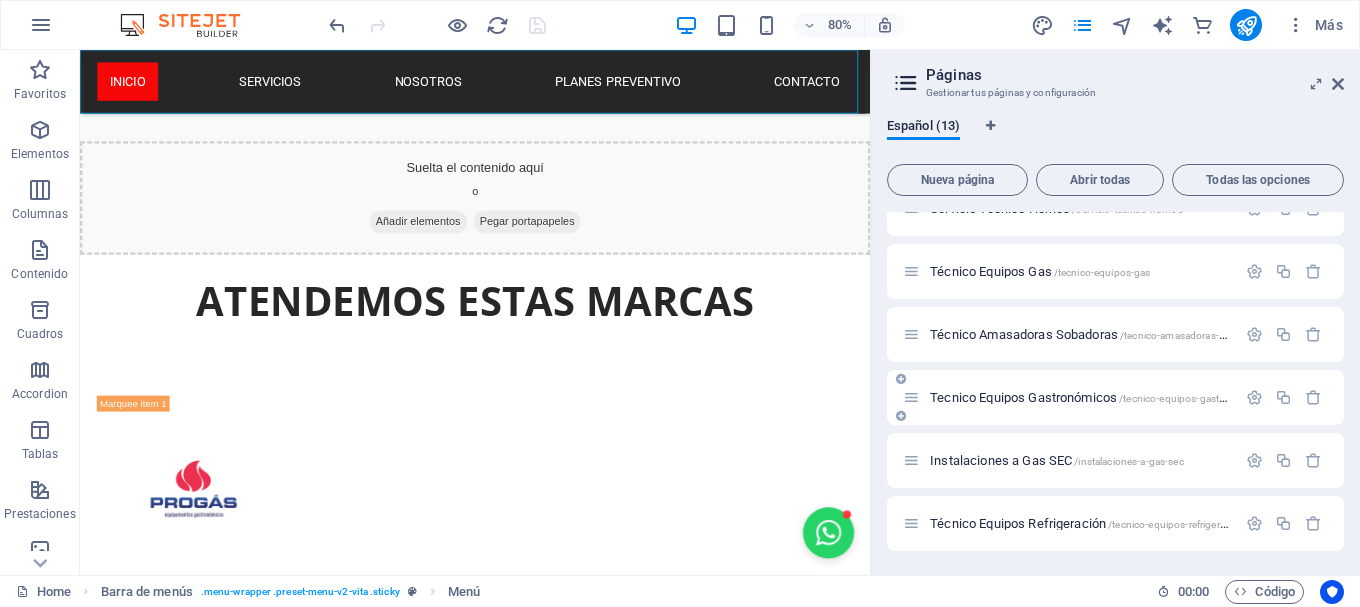 scroll, scrollTop: 472, scrollLeft: 0, axis: vertical 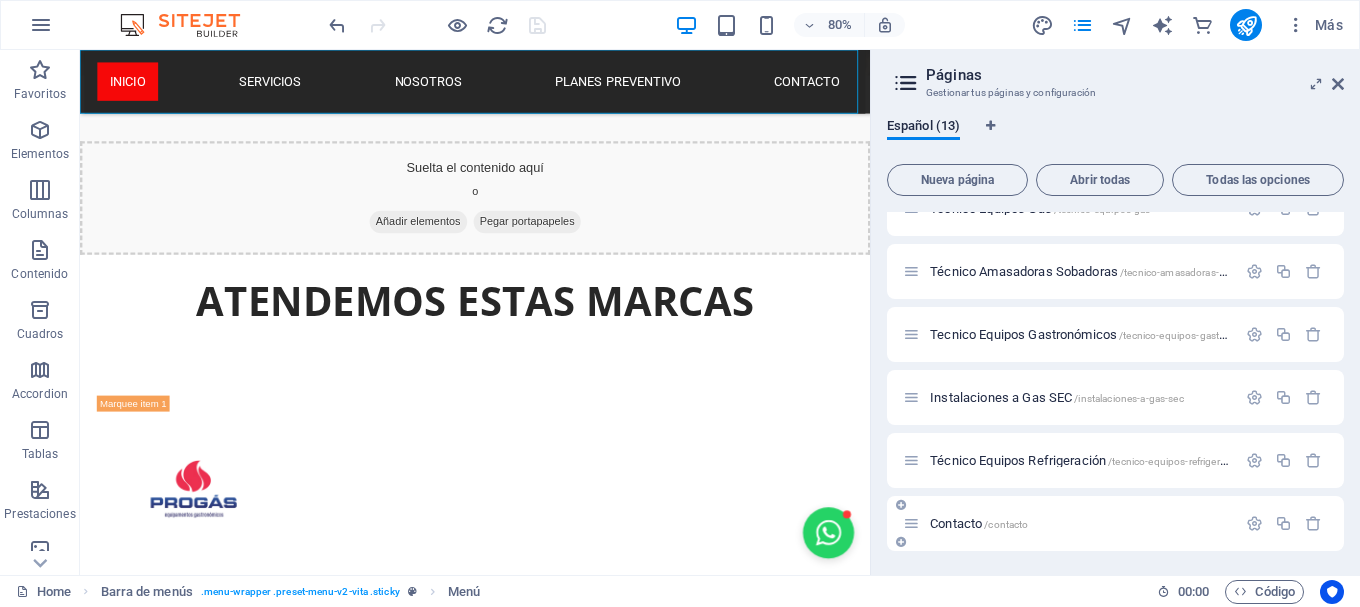 click on "Contacto /contacto" at bounding box center (979, 523) 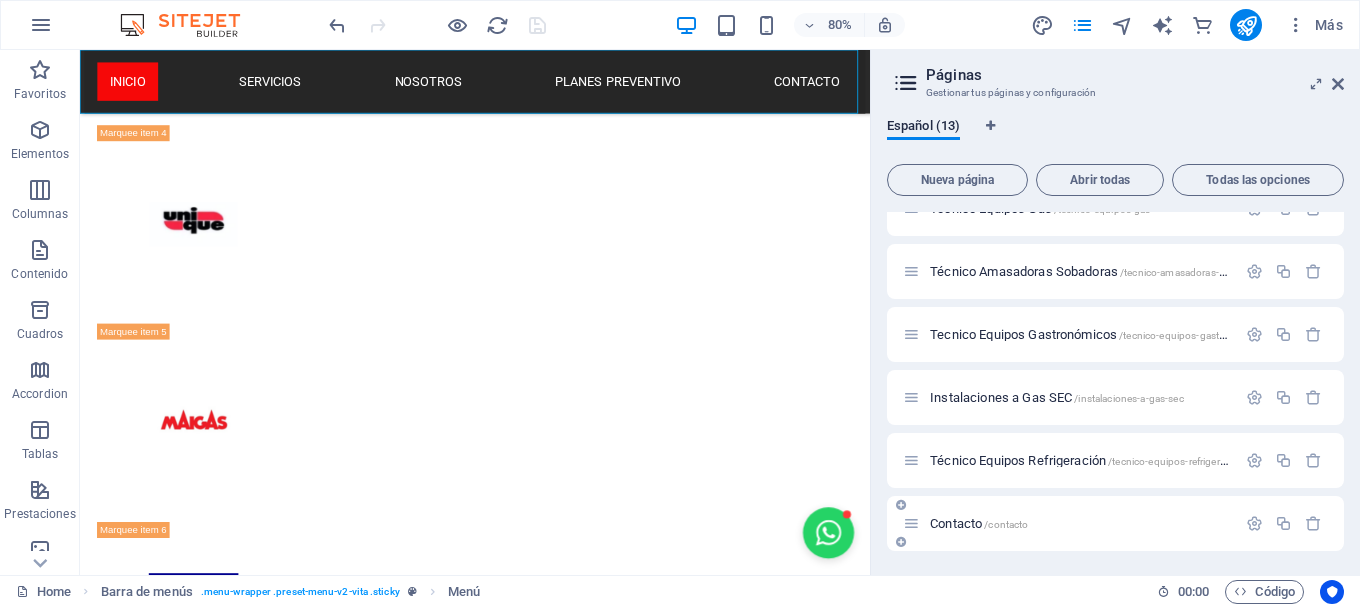 scroll, scrollTop: 0, scrollLeft: 0, axis: both 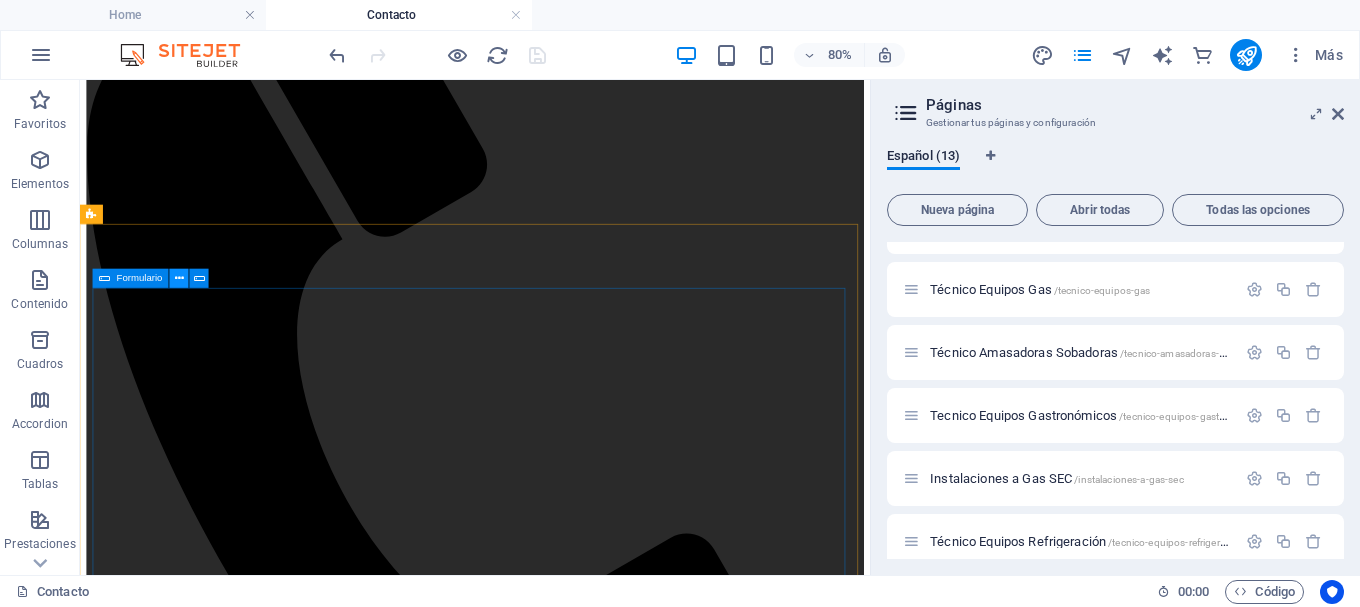 click at bounding box center (179, 278) 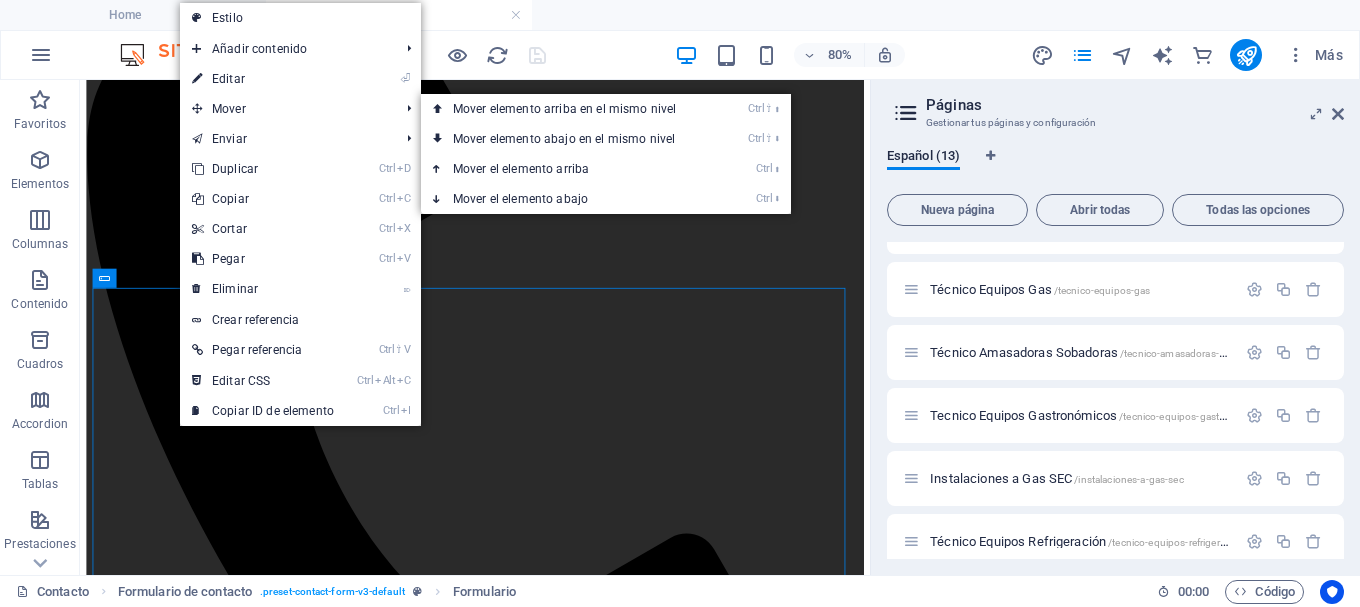 click on "⏎  Editar" at bounding box center (263, 79) 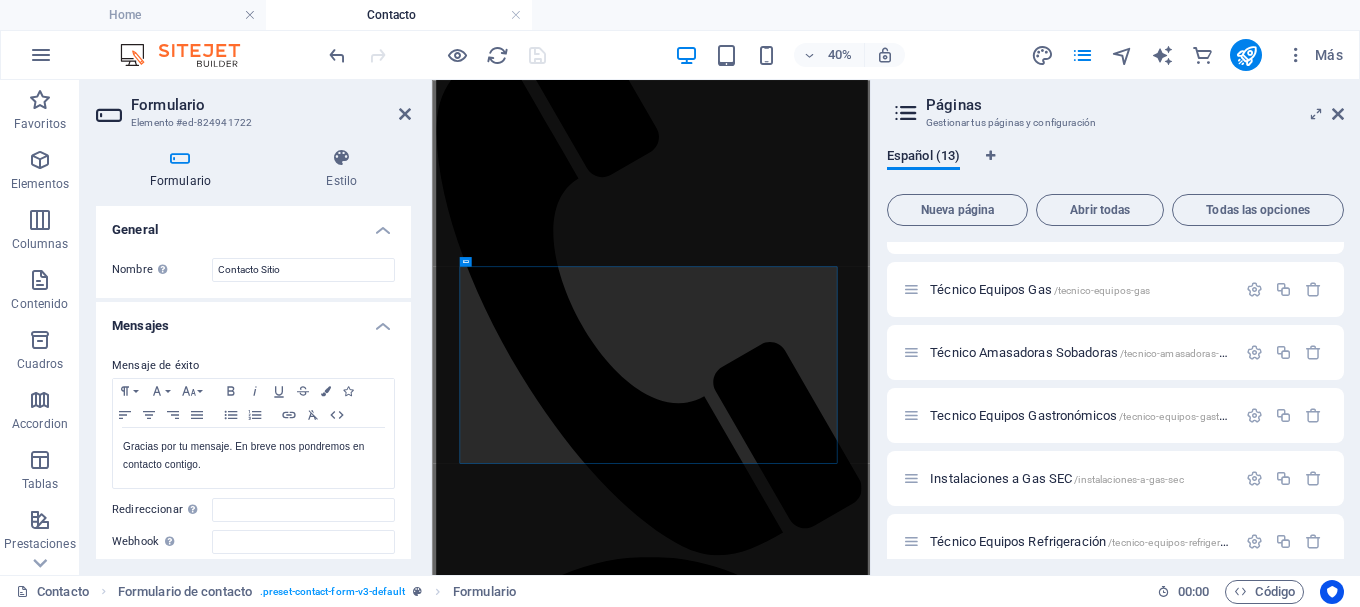 scroll, scrollTop: 294, scrollLeft: 0, axis: vertical 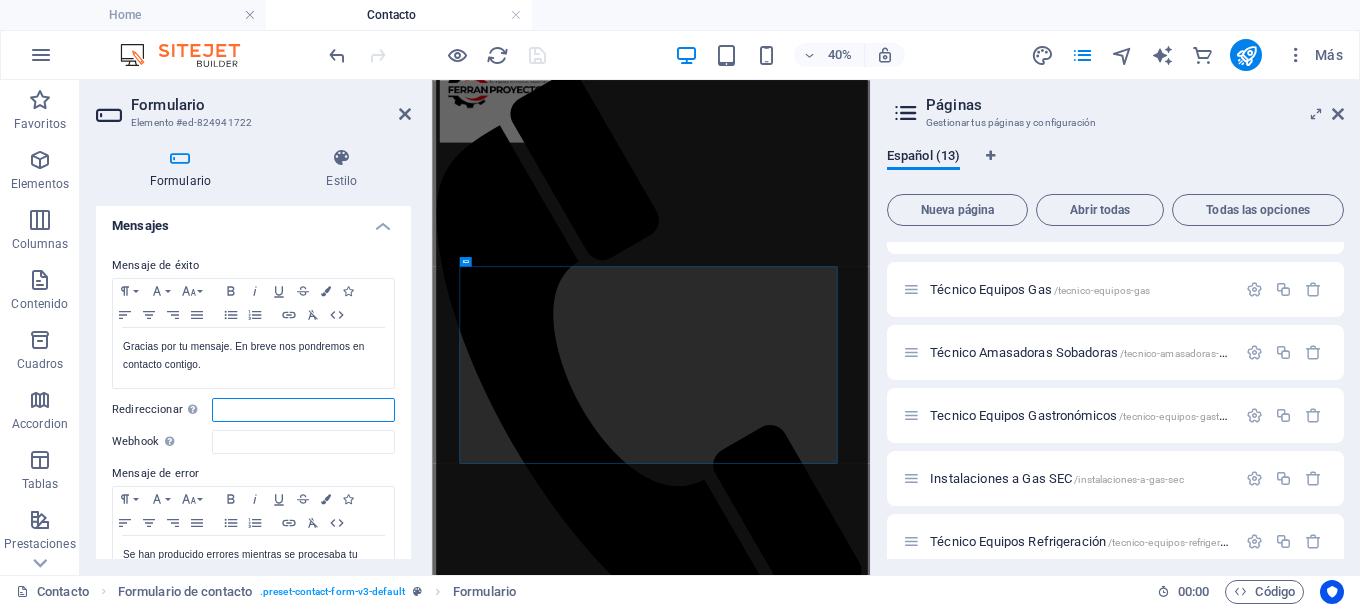 click on "Redireccionar Defina un destino de redireccionamiento cuando un formulario se envíe correctamente. Por ejemplo, una página de éxito." at bounding box center (303, 410) 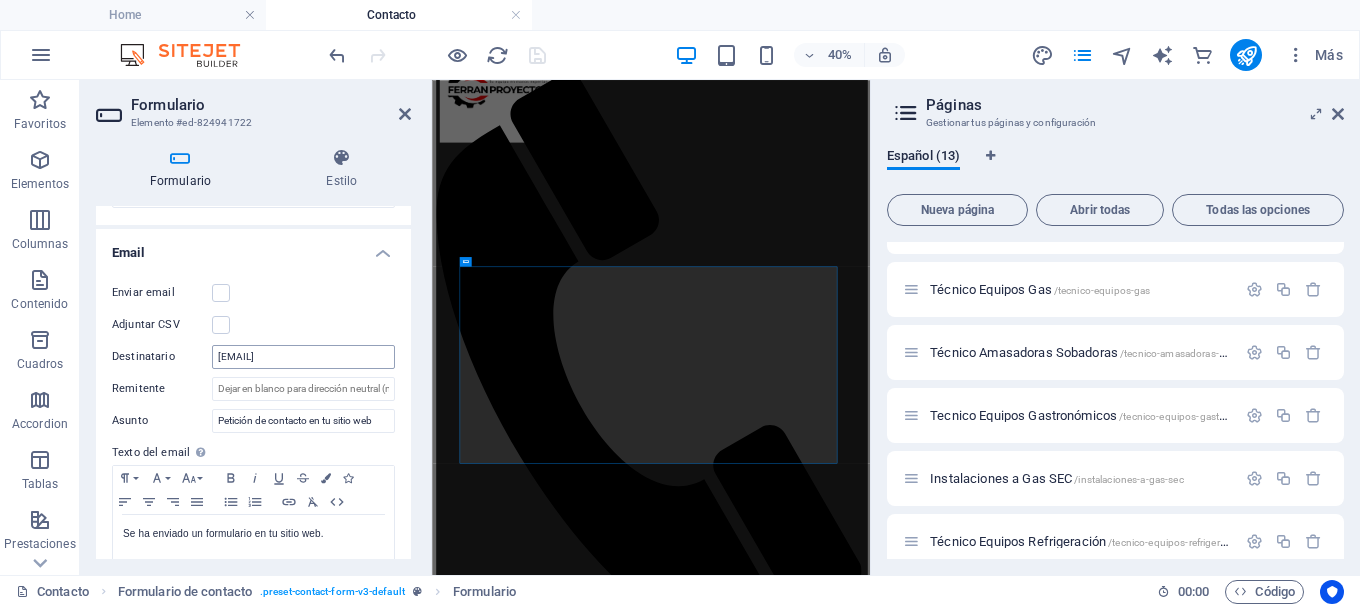 scroll, scrollTop: 500, scrollLeft: 0, axis: vertical 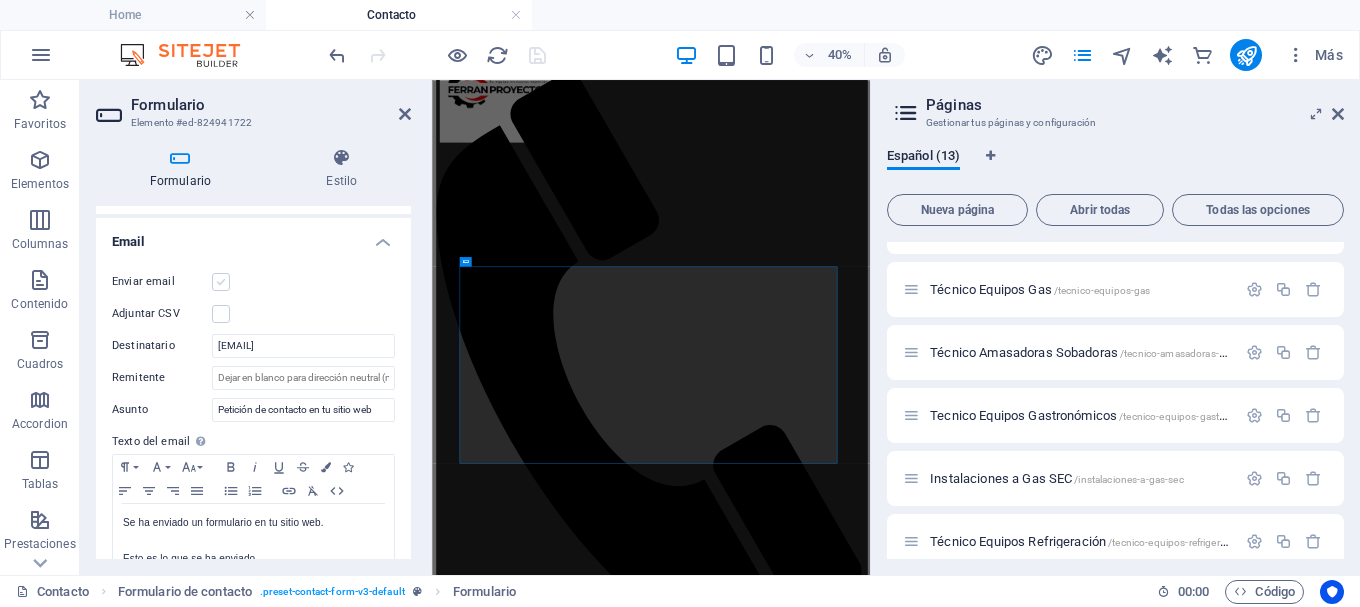 click at bounding box center (221, 282) 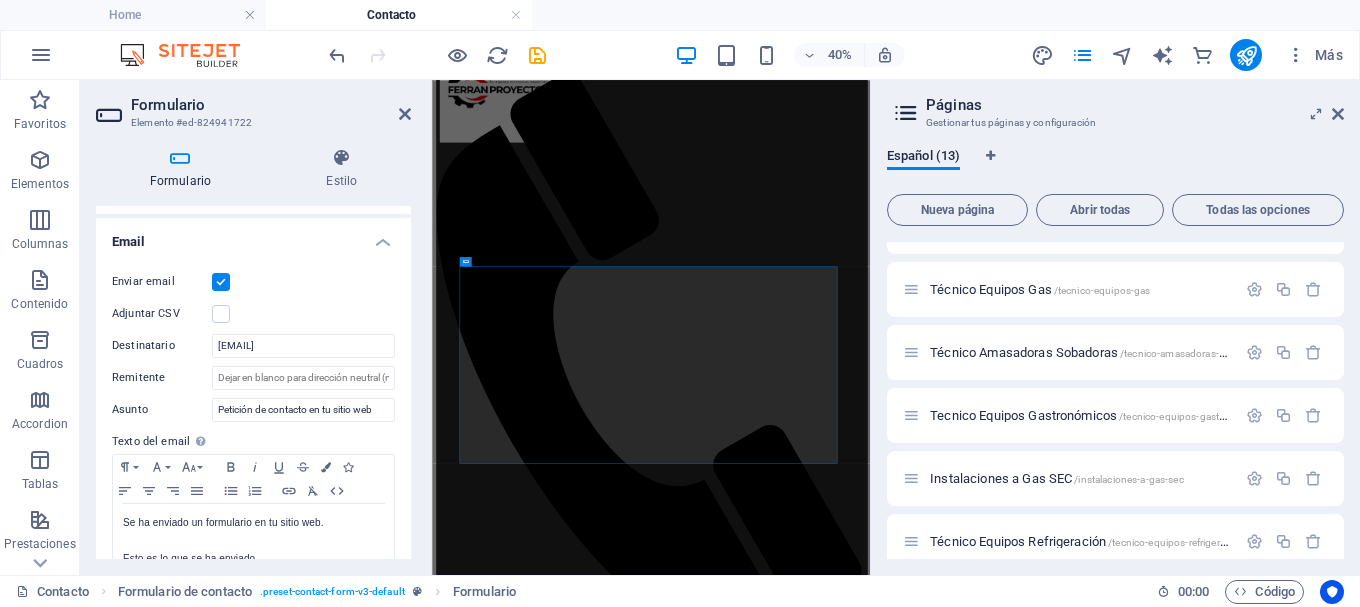 click on "Adjuntar CSV" at bounding box center [253, 314] 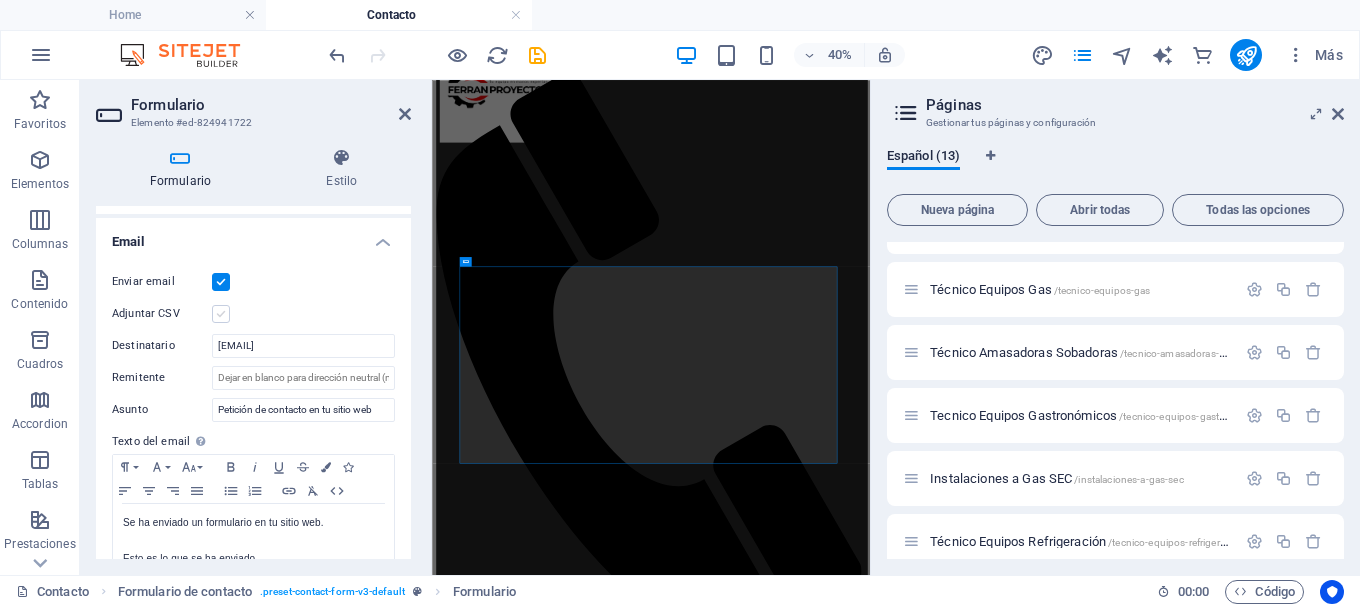 click at bounding box center (221, 314) 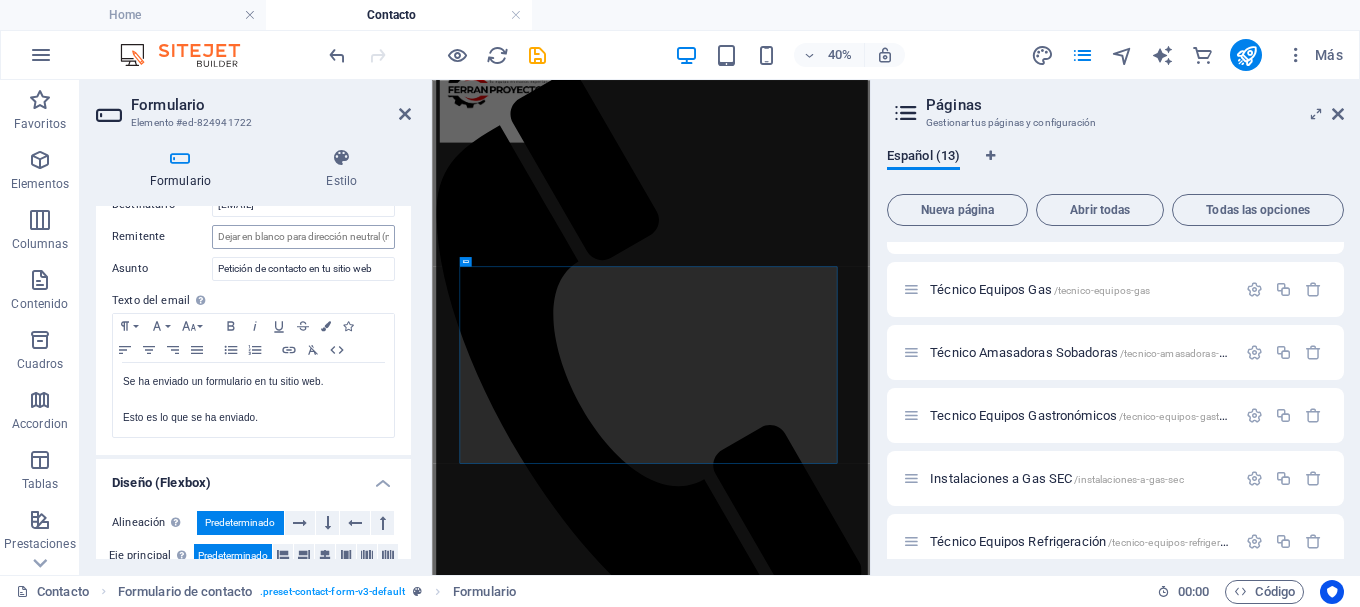 scroll, scrollTop: 766, scrollLeft: 0, axis: vertical 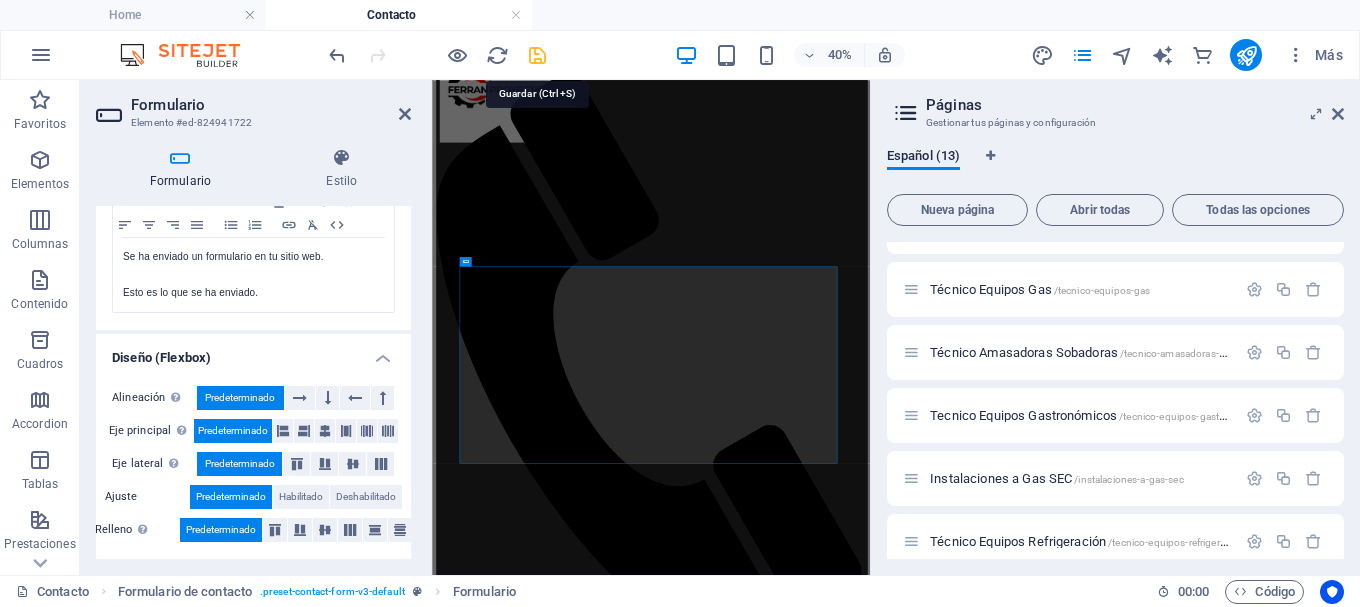 click at bounding box center (537, 55) 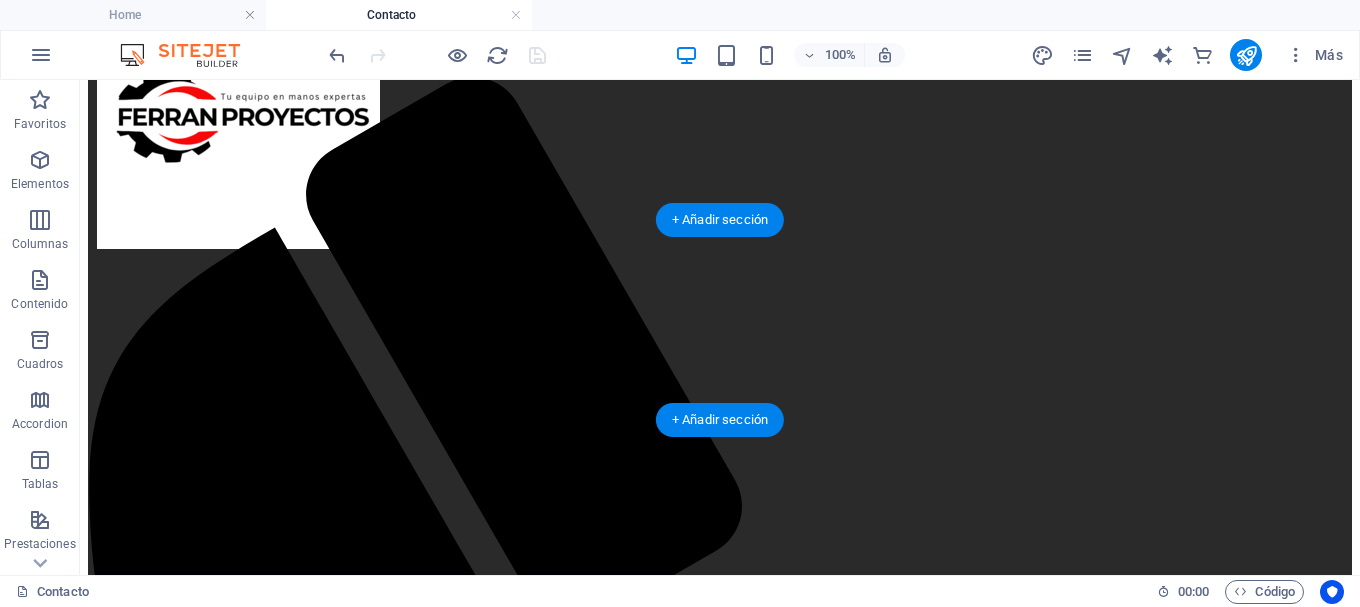 scroll, scrollTop: 0, scrollLeft: 0, axis: both 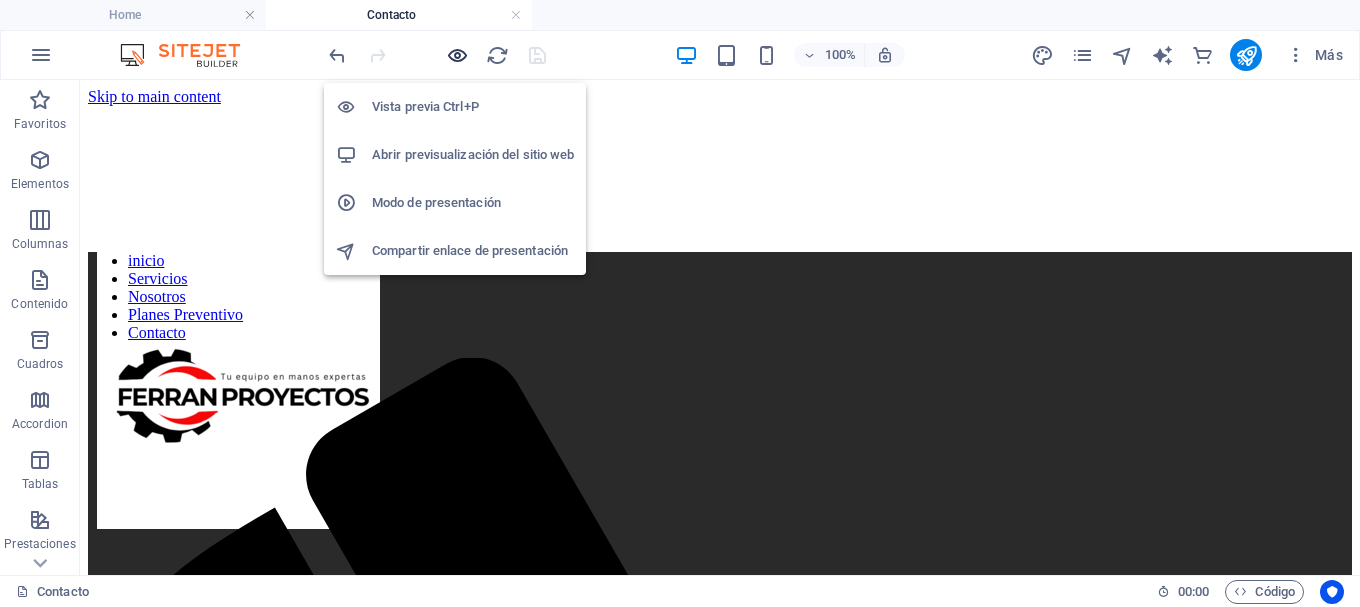 click at bounding box center (457, 55) 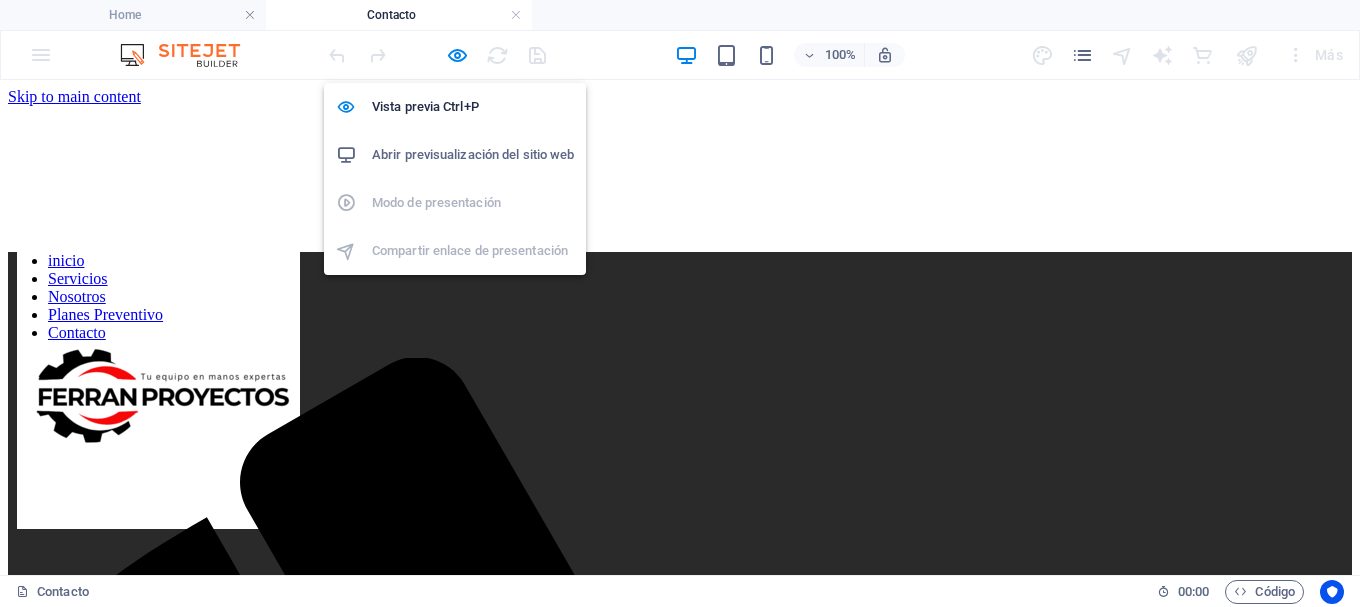 click on "Abrir previsualización del sitio web" at bounding box center [473, 155] 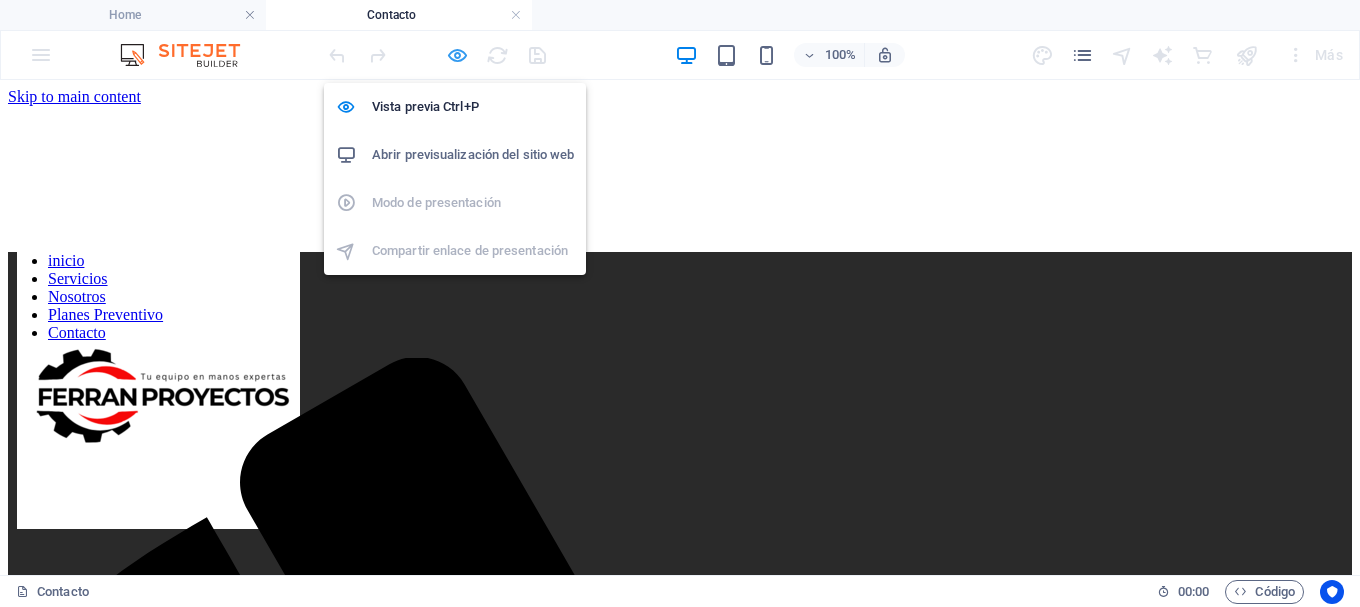 click at bounding box center [457, 55] 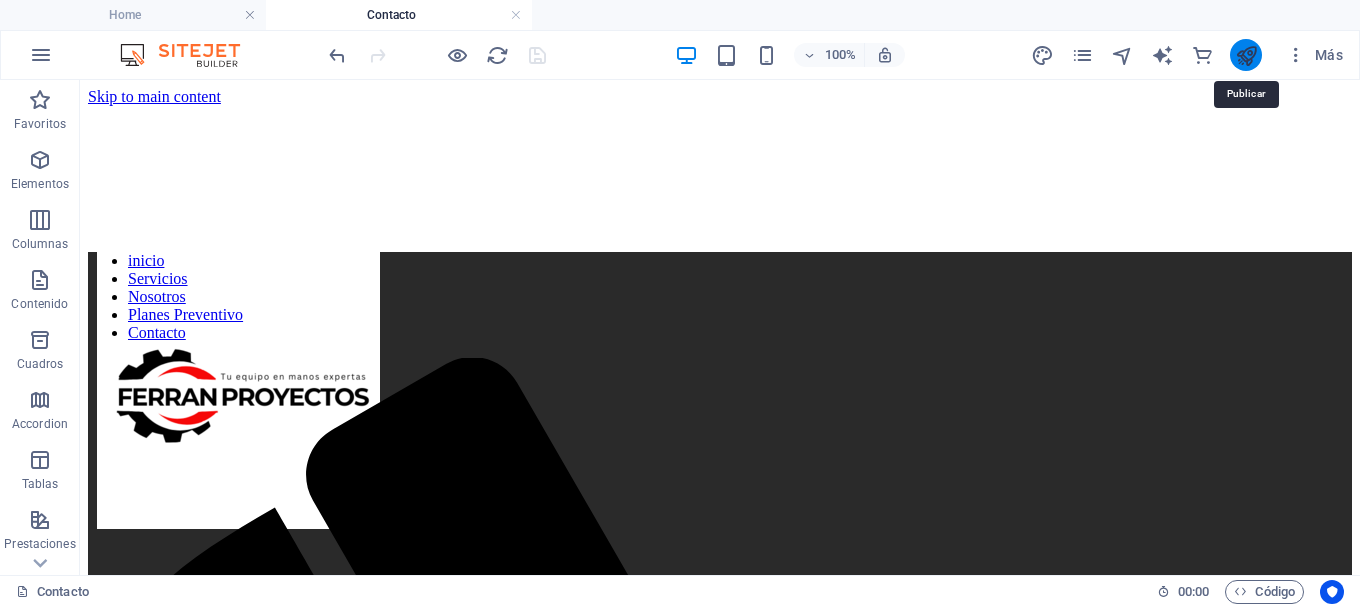 click at bounding box center [1246, 55] 